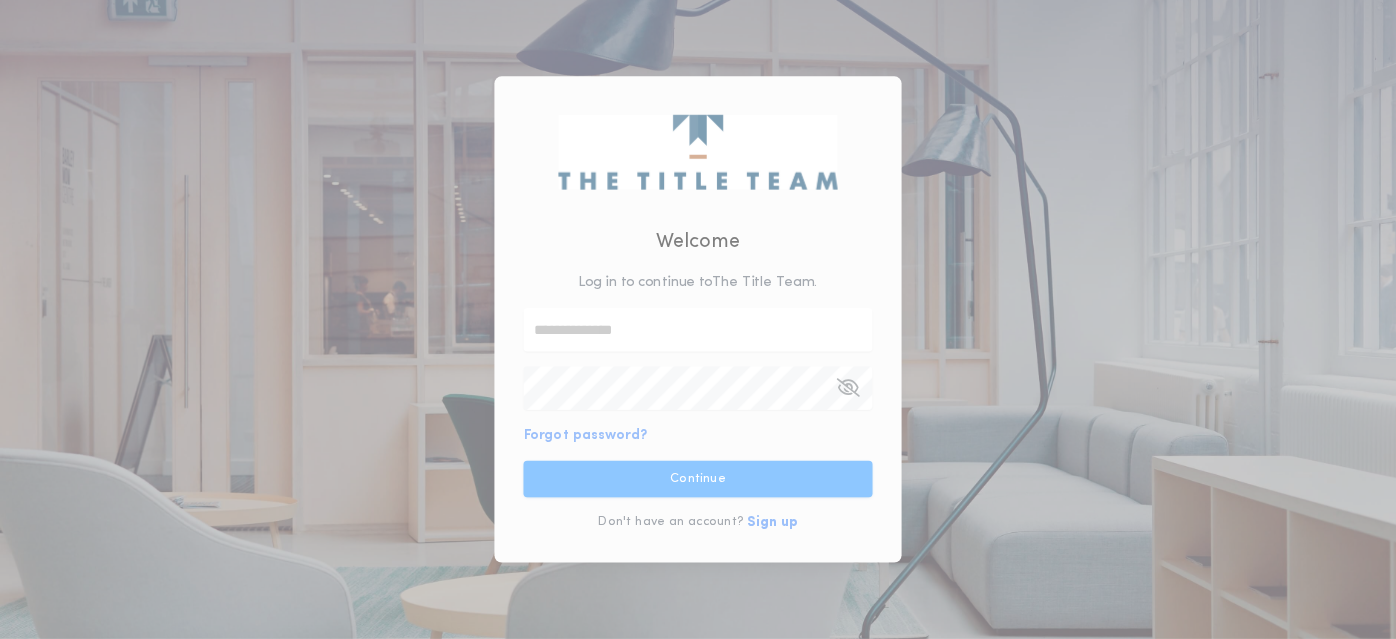 scroll, scrollTop: 0, scrollLeft: 0, axis: both 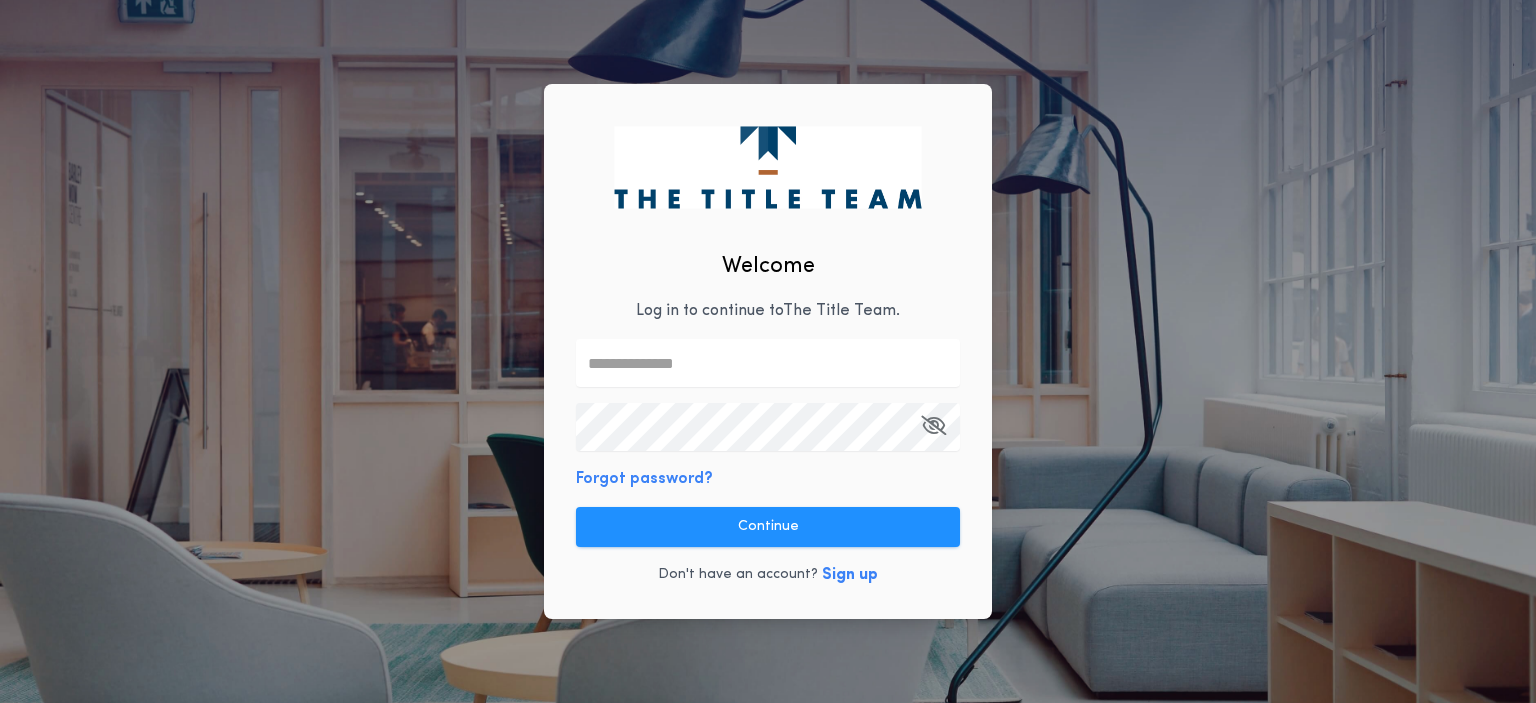 click at bounding box center [768, 363] 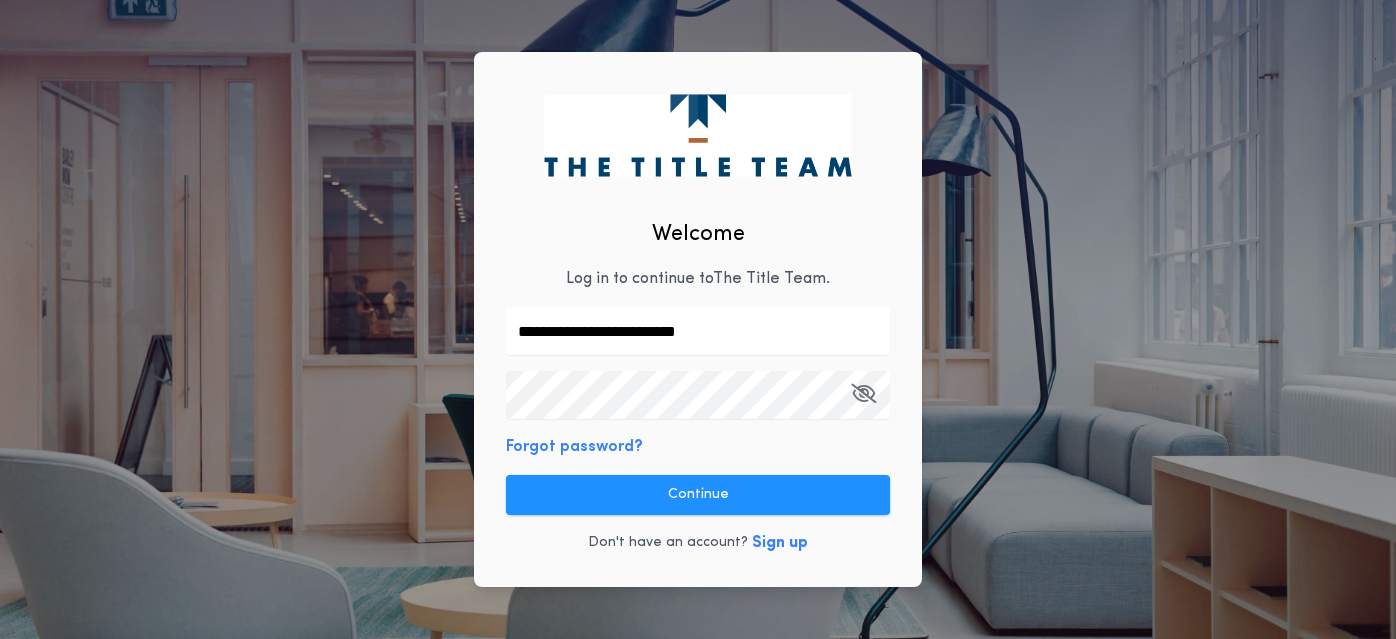 type on "**********" 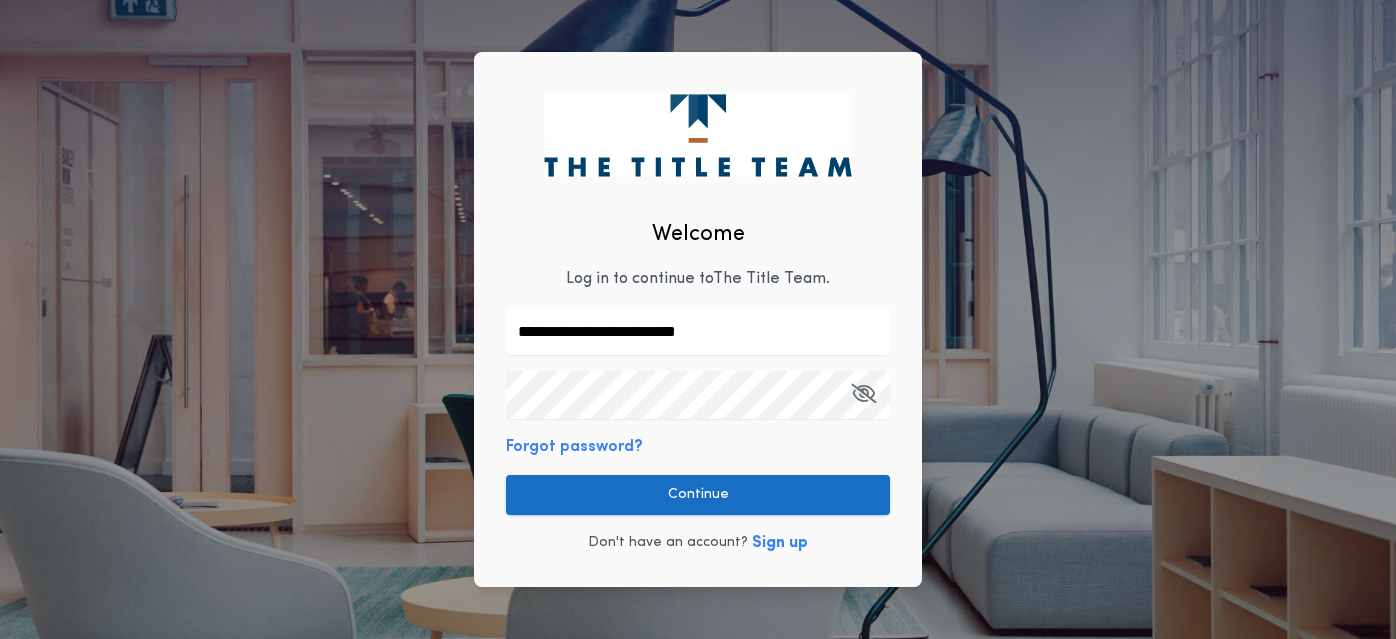 click on "Continue" at bounding box center (698, 495) 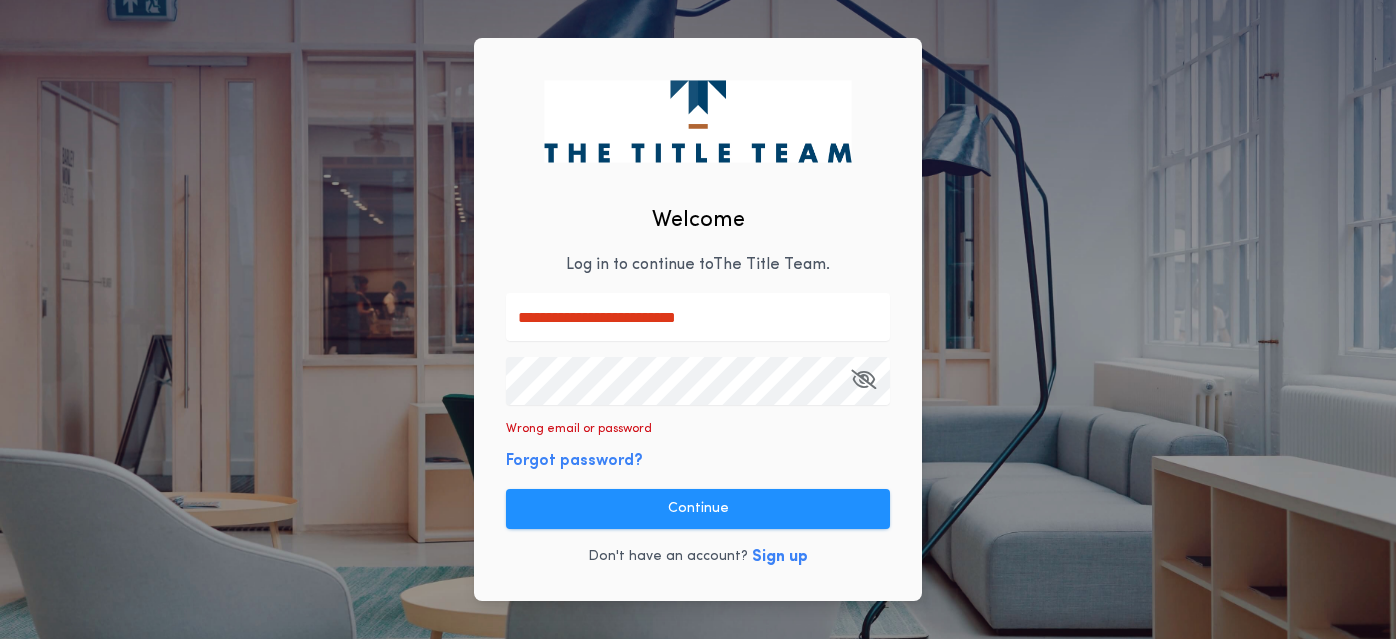 click on "**********" at bounding box center (698, 319) 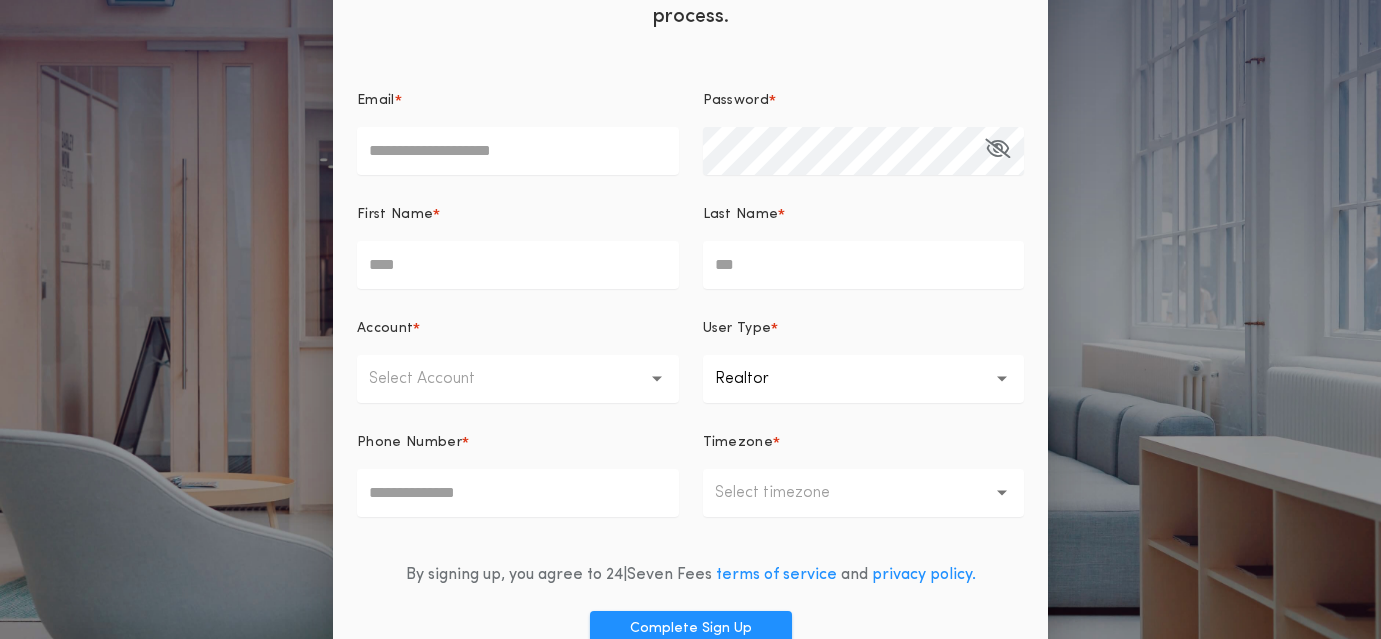 scroll, scrollTop: 243, scrollLeft: 0, axis: vertical 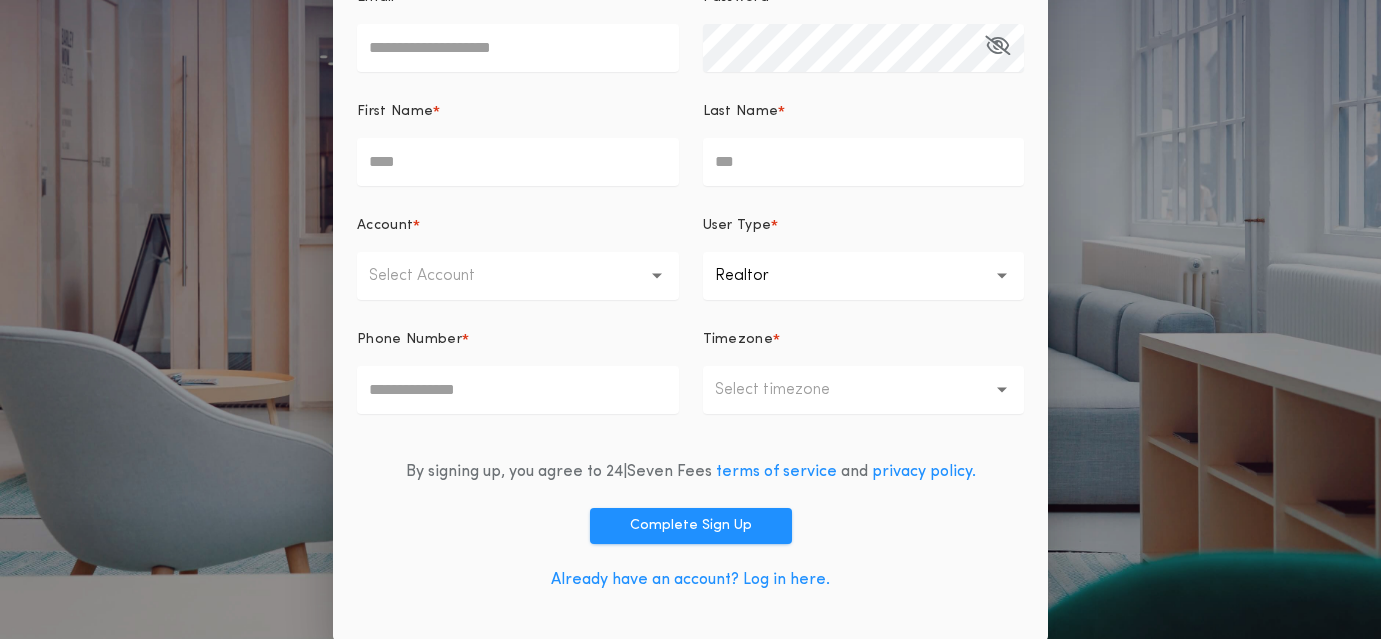 click on "Email *" at bounding box center [518, 48] 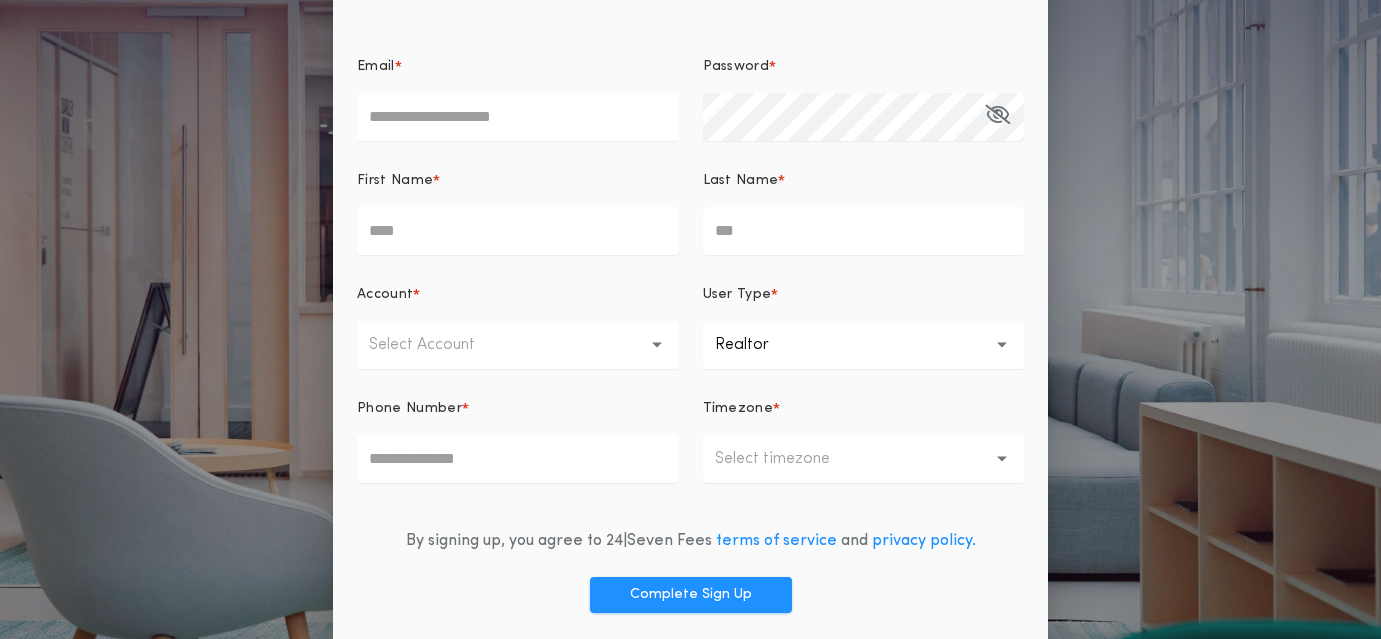 scroll, scrollTop: 0, scrollLeft: 0, axis: both 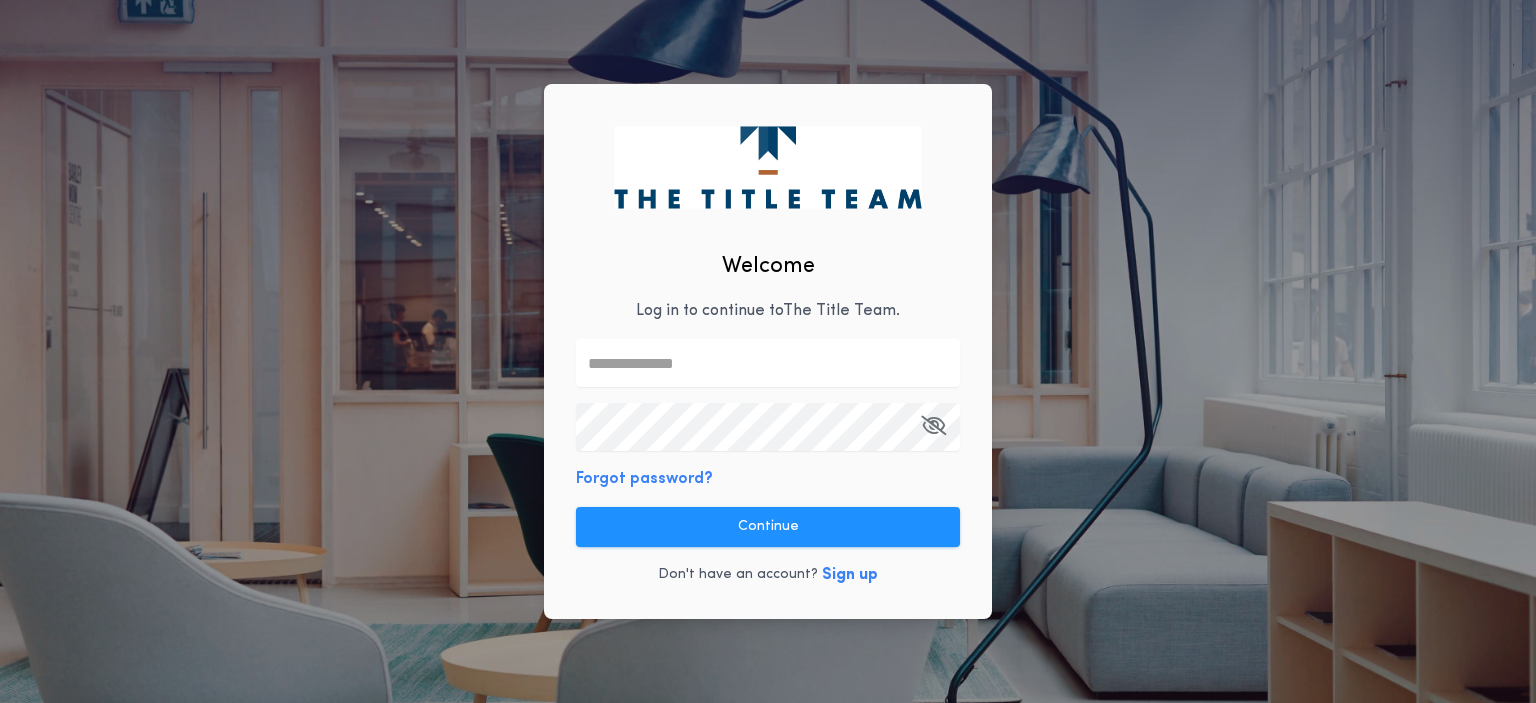 click at bounding box center (768, 363) 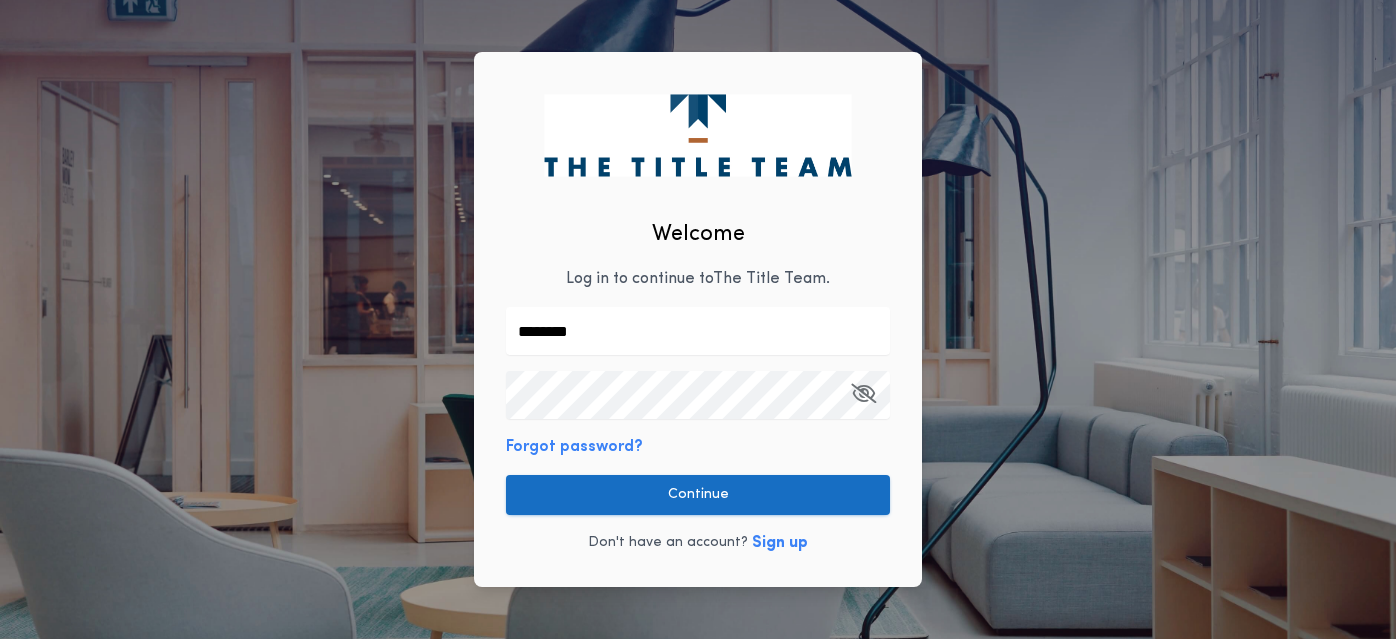 type on "**********" 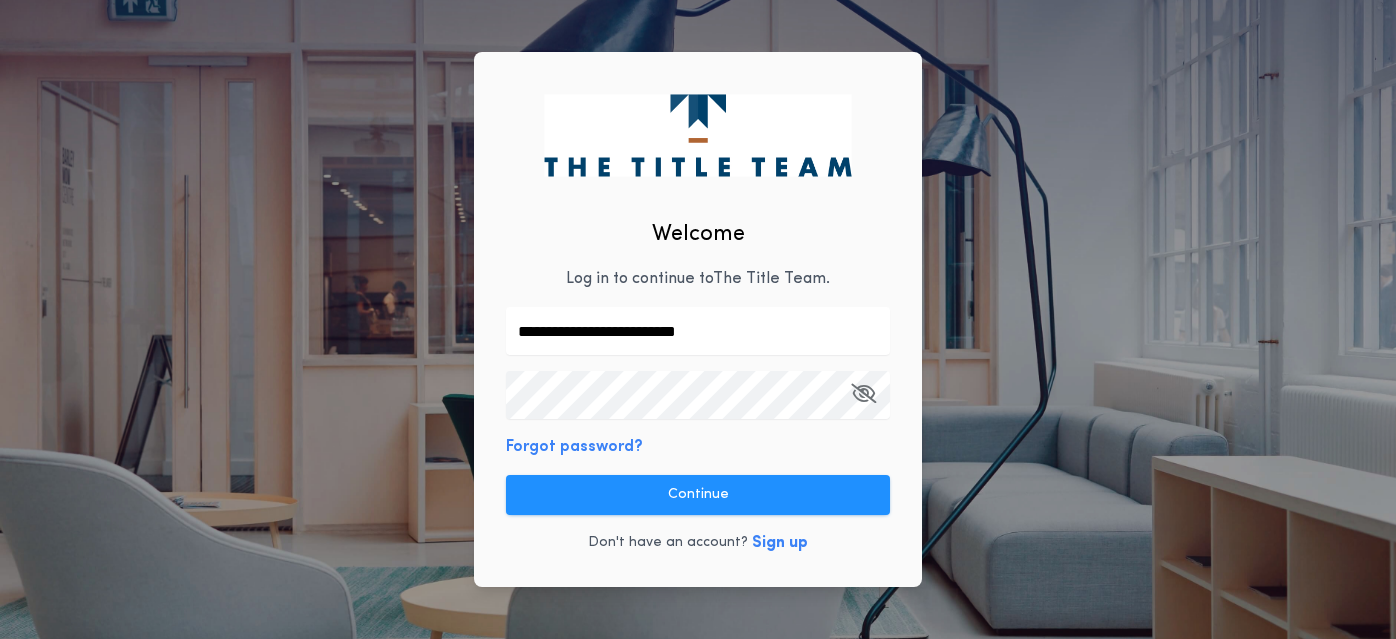 click on "Forgot password?" at bounding box center [574, 447] 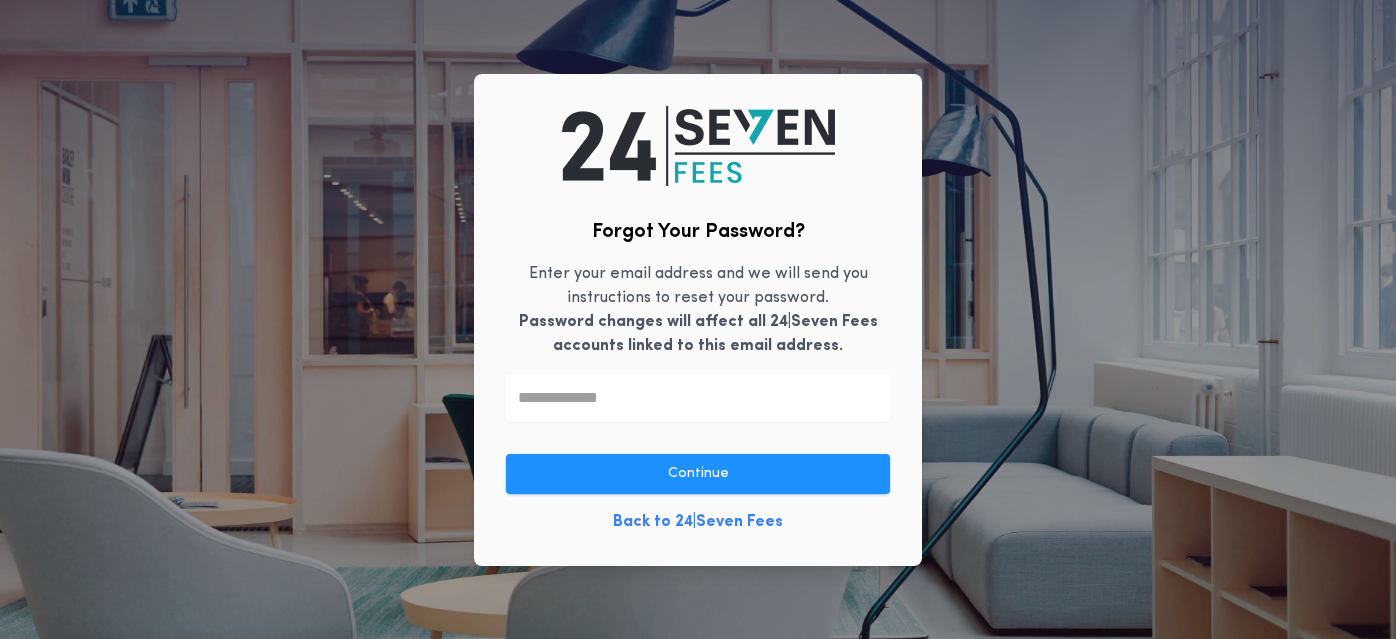 click at bounding box center [698, 398] 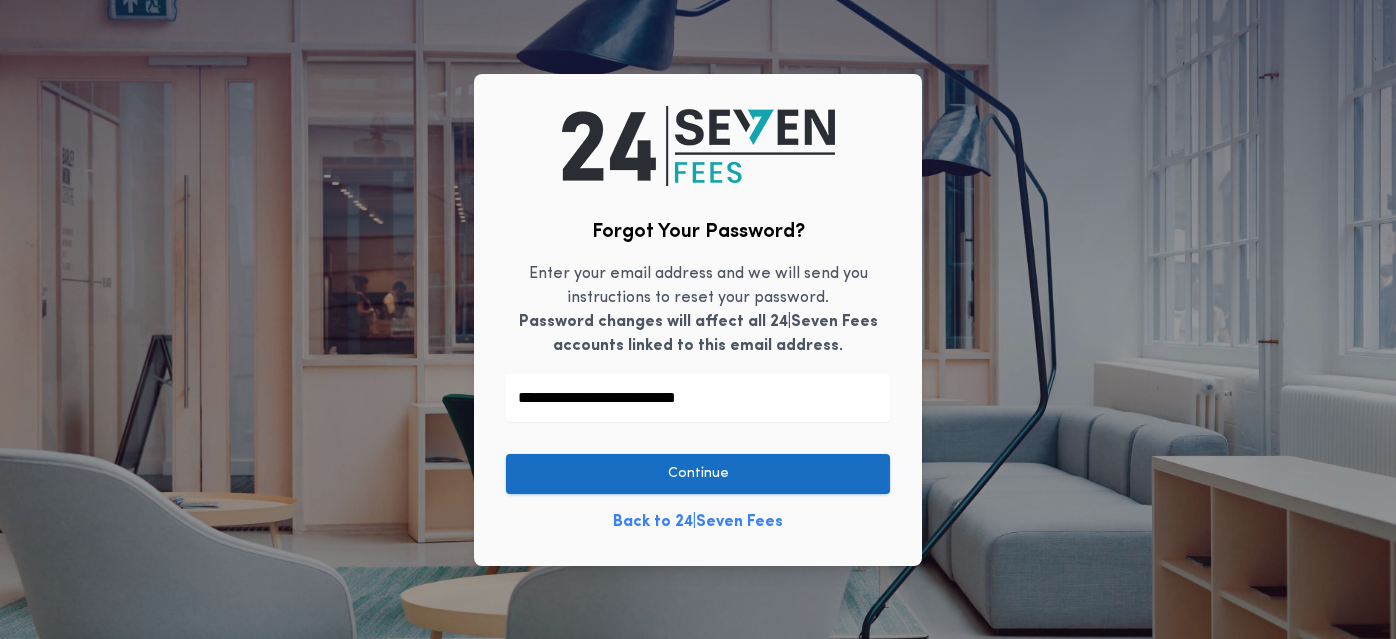 type on "**********" 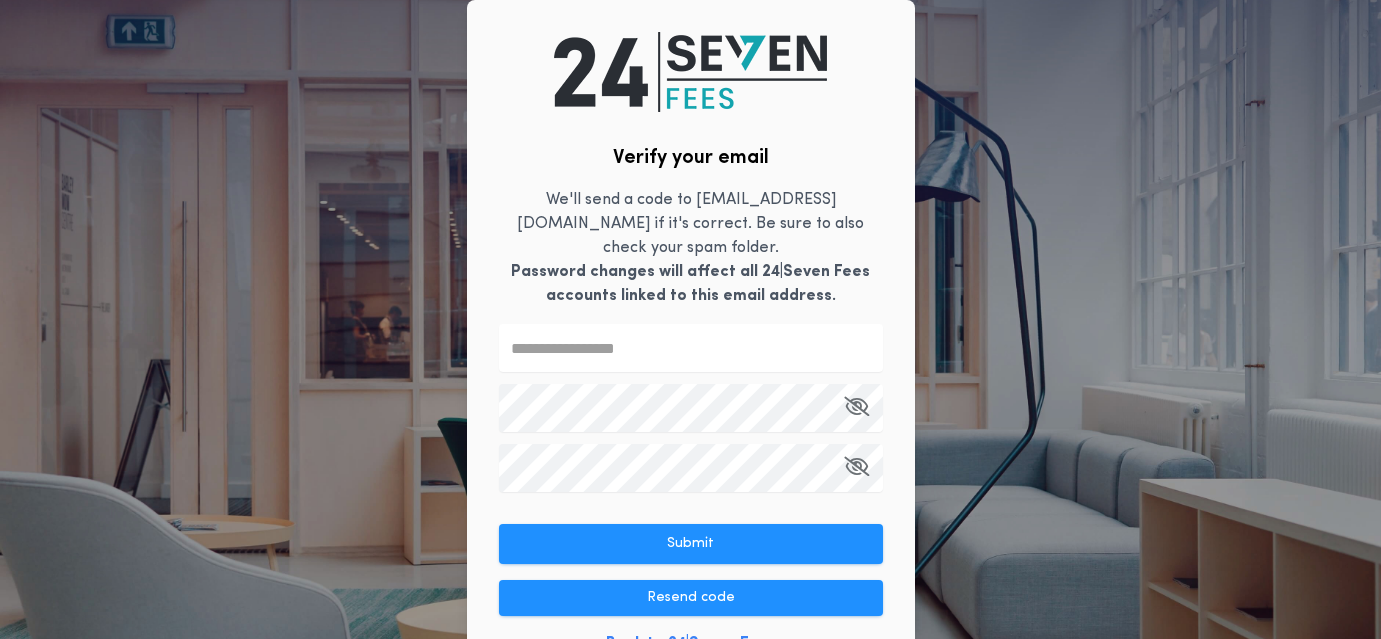 click at bounding box center [691, 348] 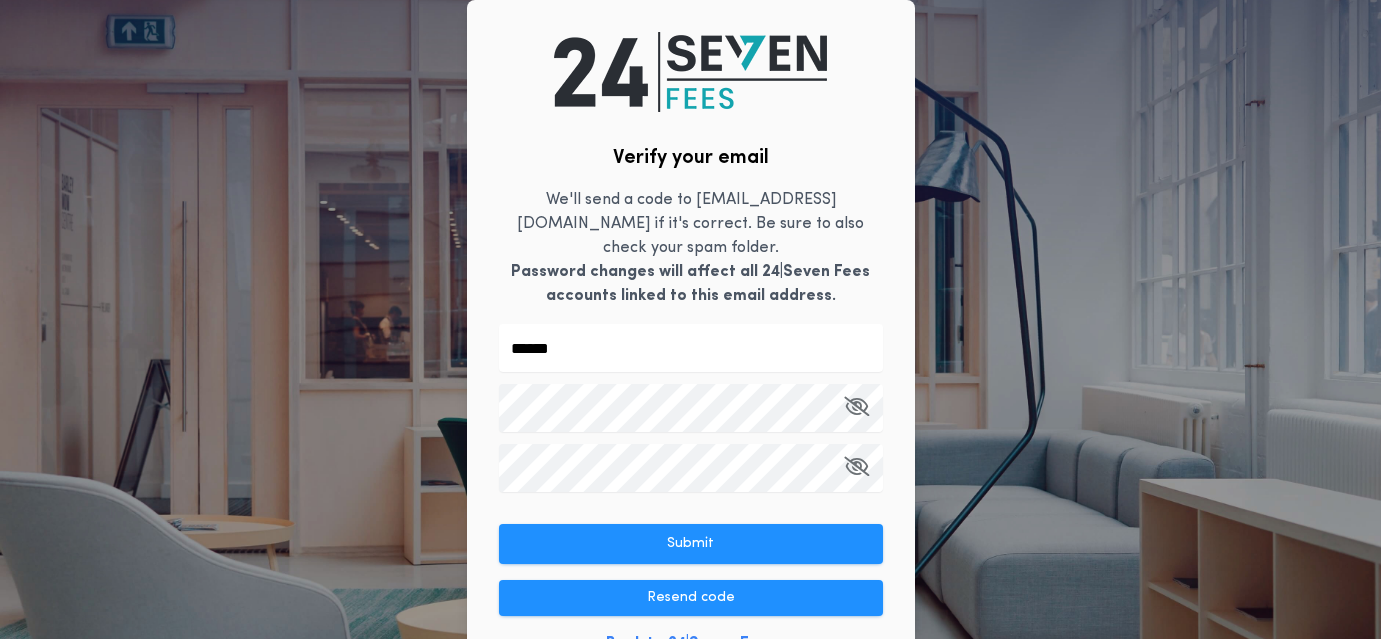 type on "******" 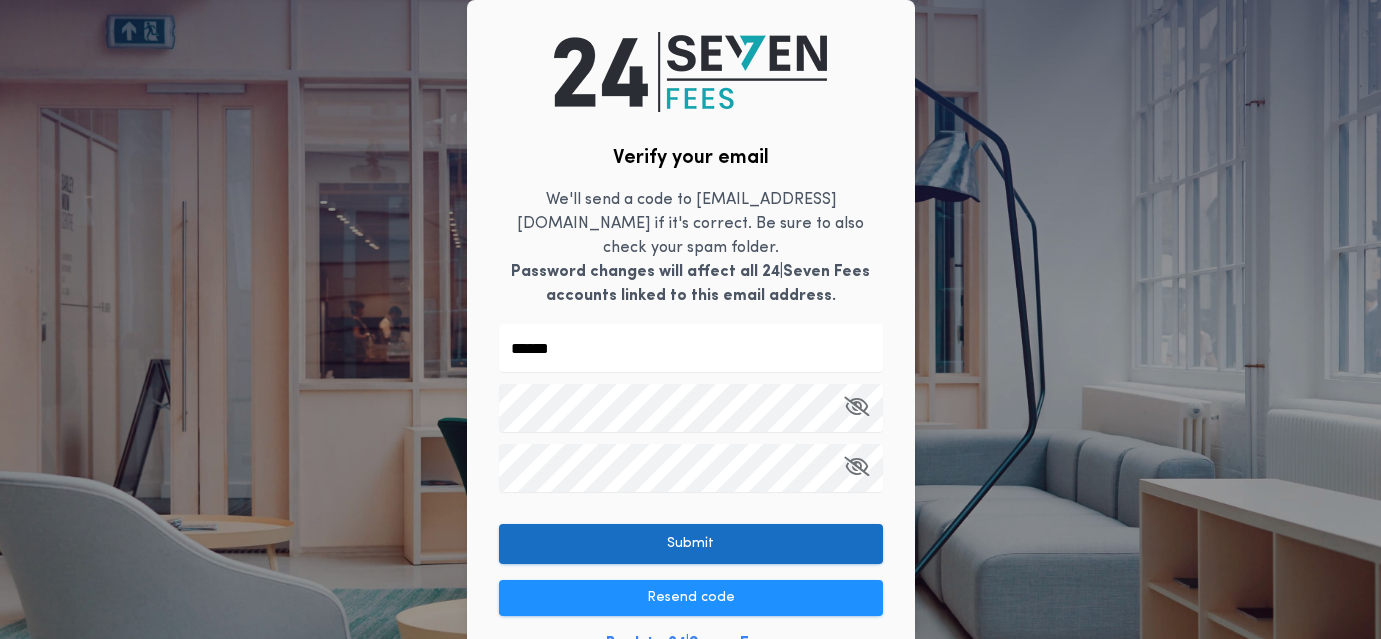 click on "Submit" at bounding box center (691, 544) 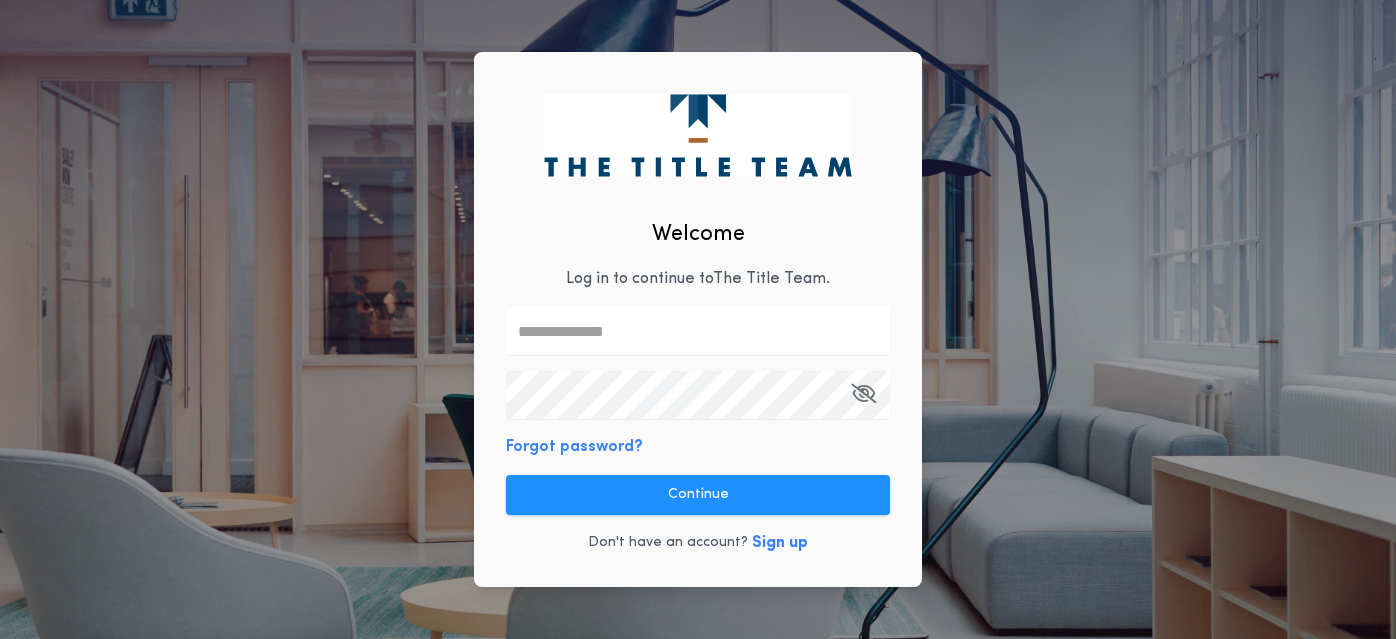 click at bounding box center [698, 331] 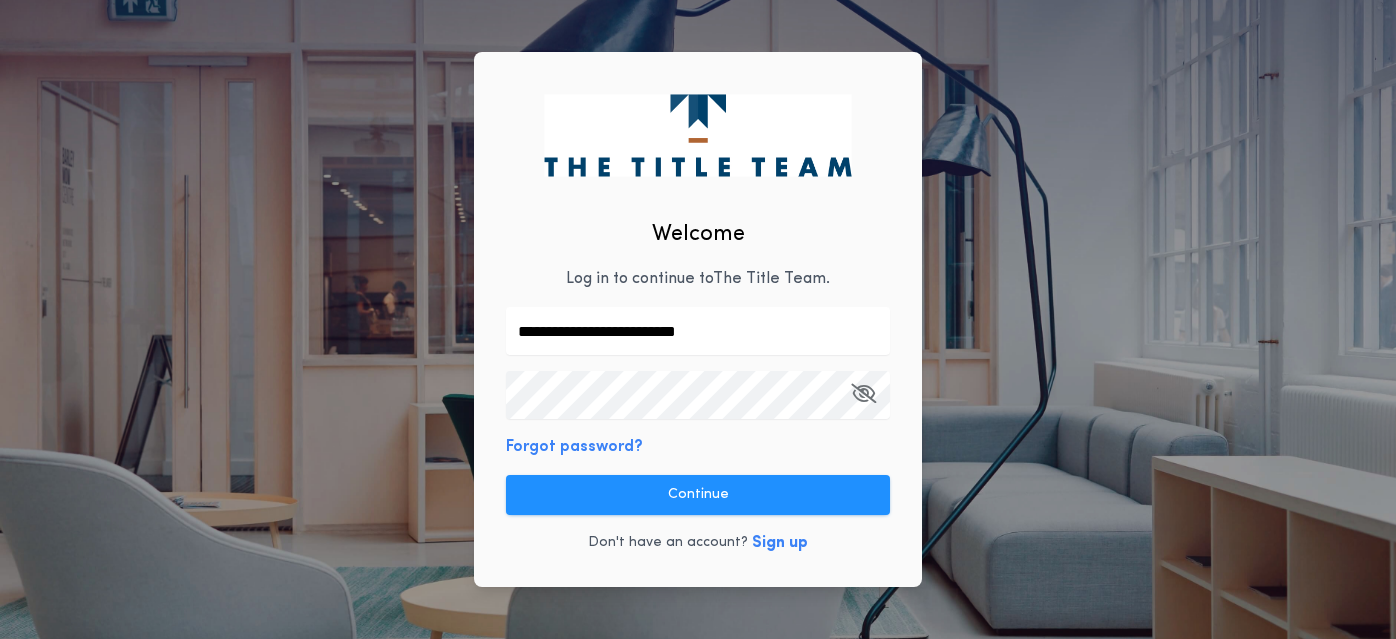 type on "**********" 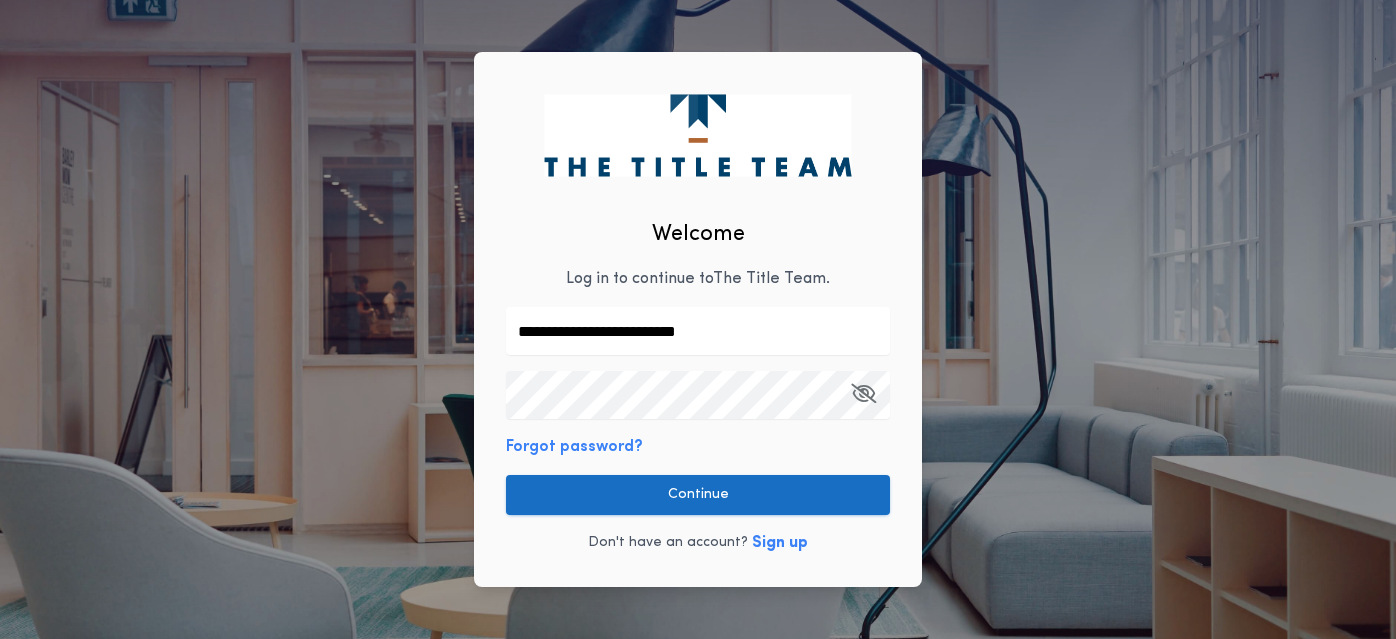 click on "Continue" at bounding box center [698, 495] 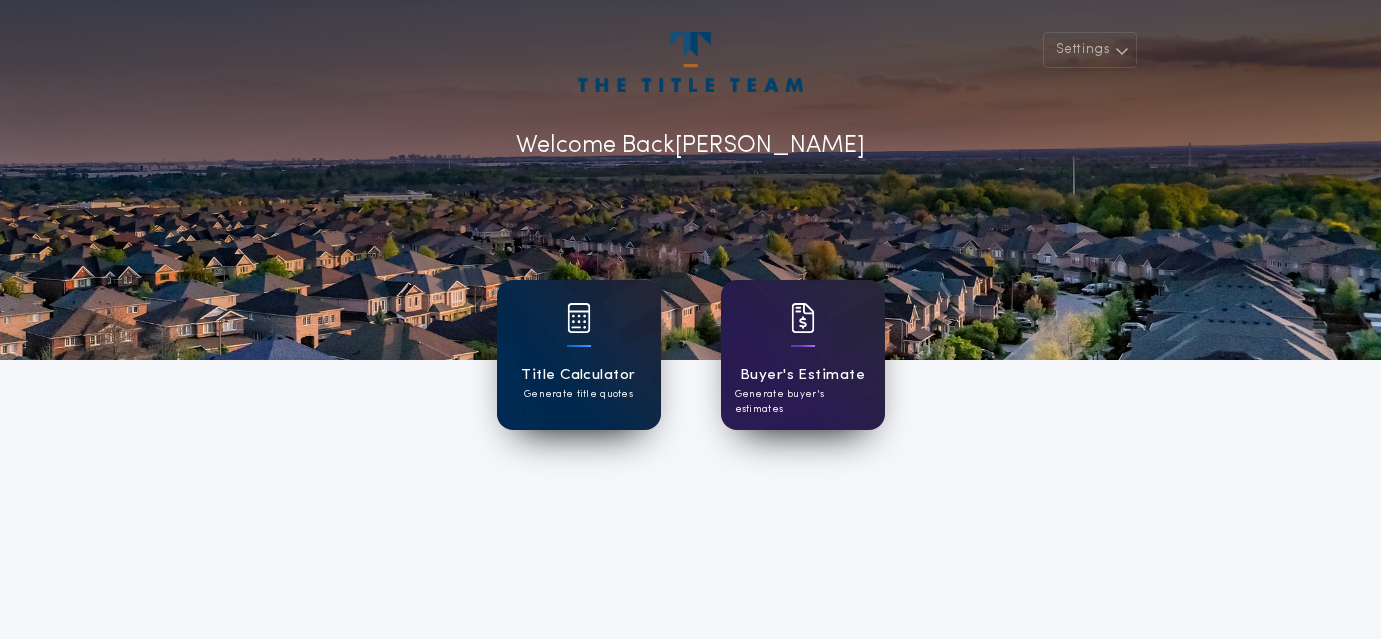 click on "Generate title quotes" at bounding box center (578, 394) 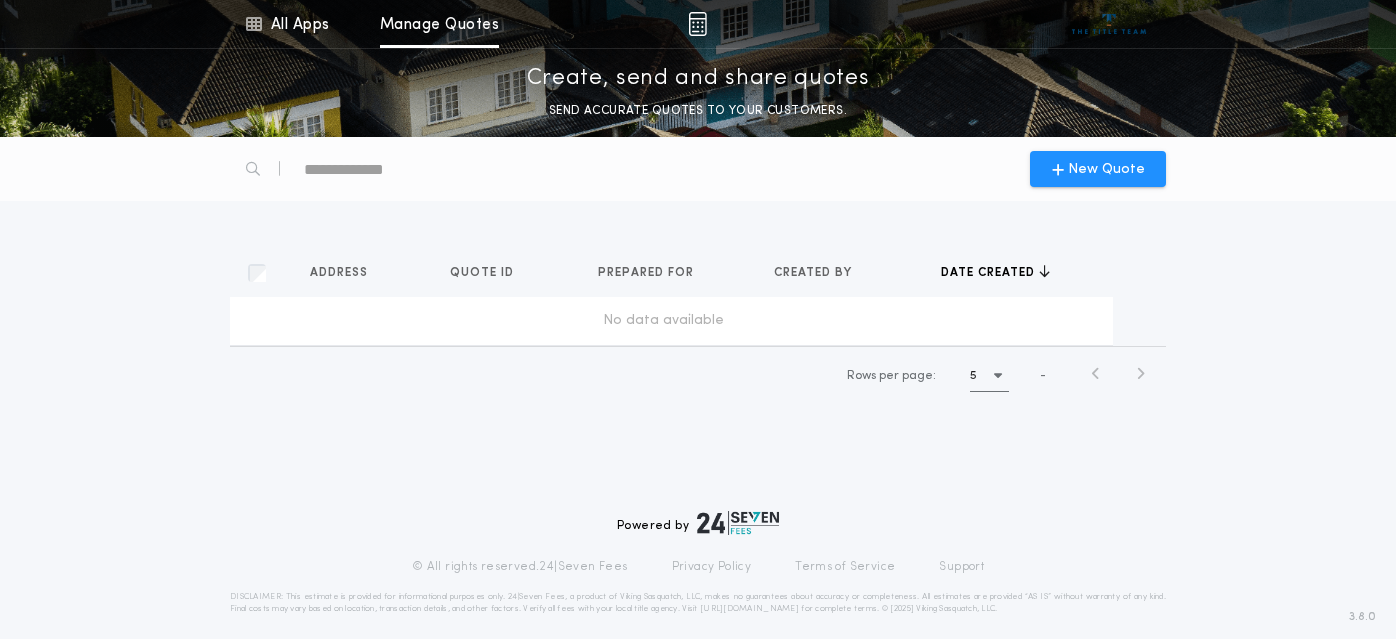 click on "No data available" at bounding box center [663, 321] 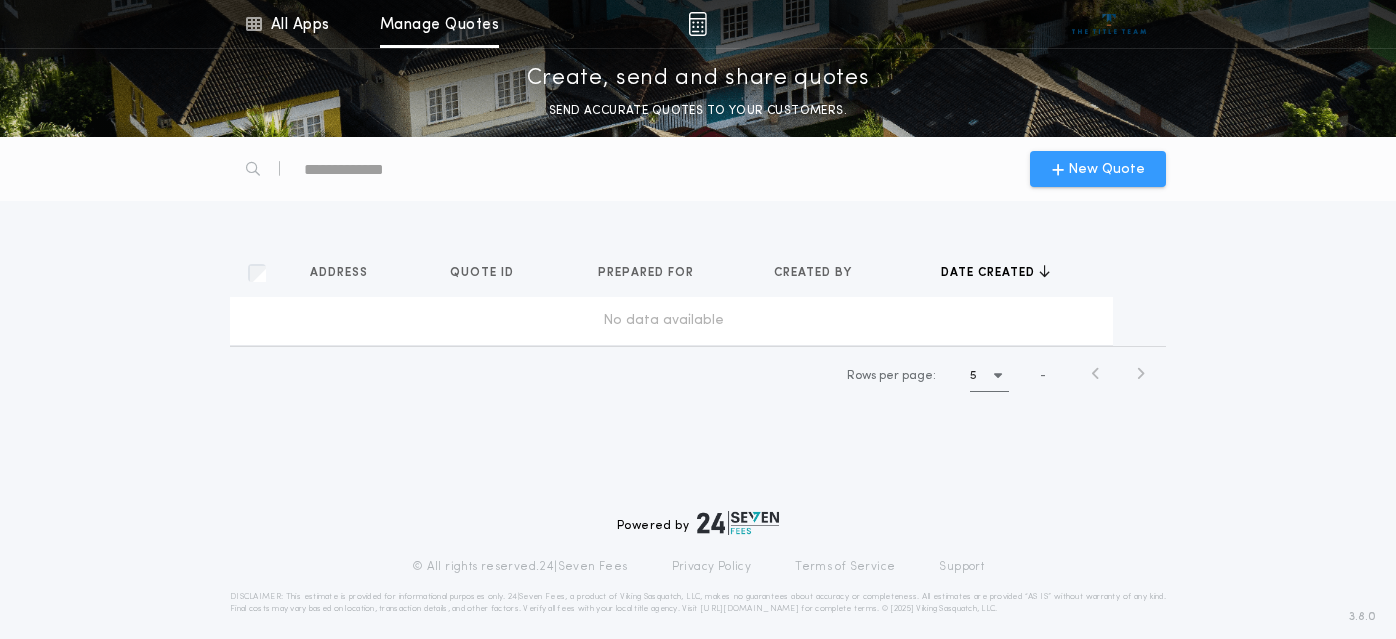 click on "New Quote" at bounding box center (1106, 169) 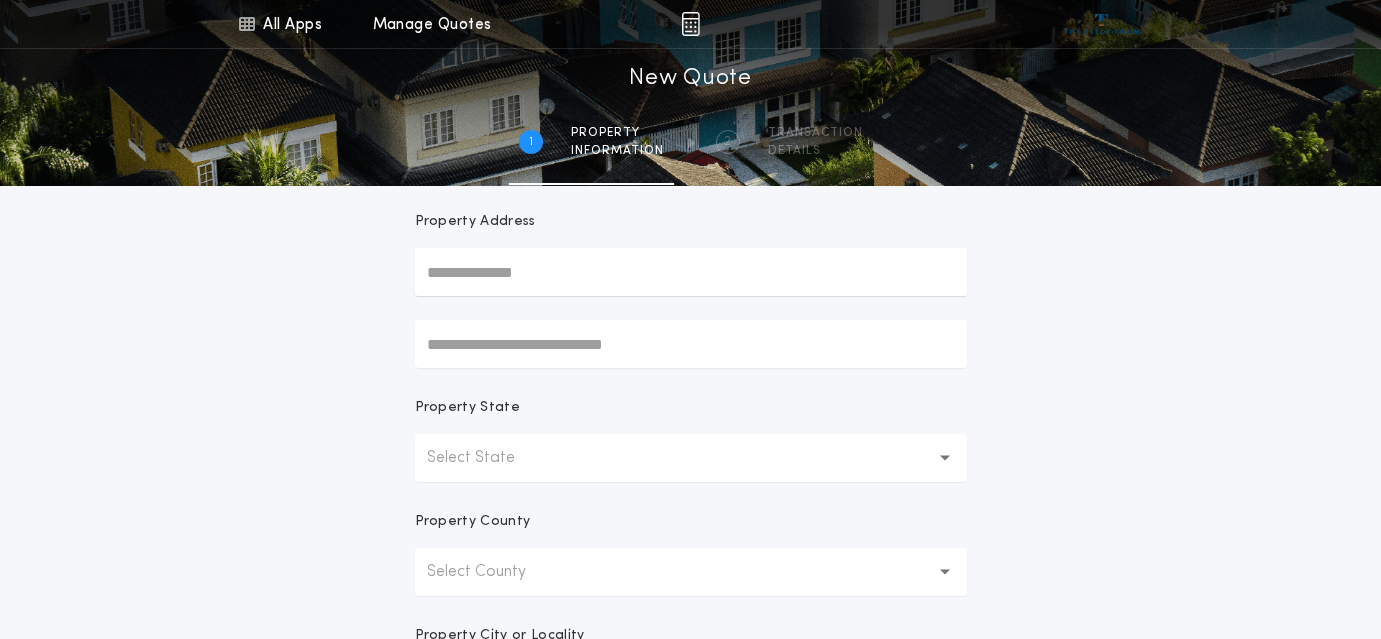scroll, scrollTop: 0, scrollLeft: 0, axis: both 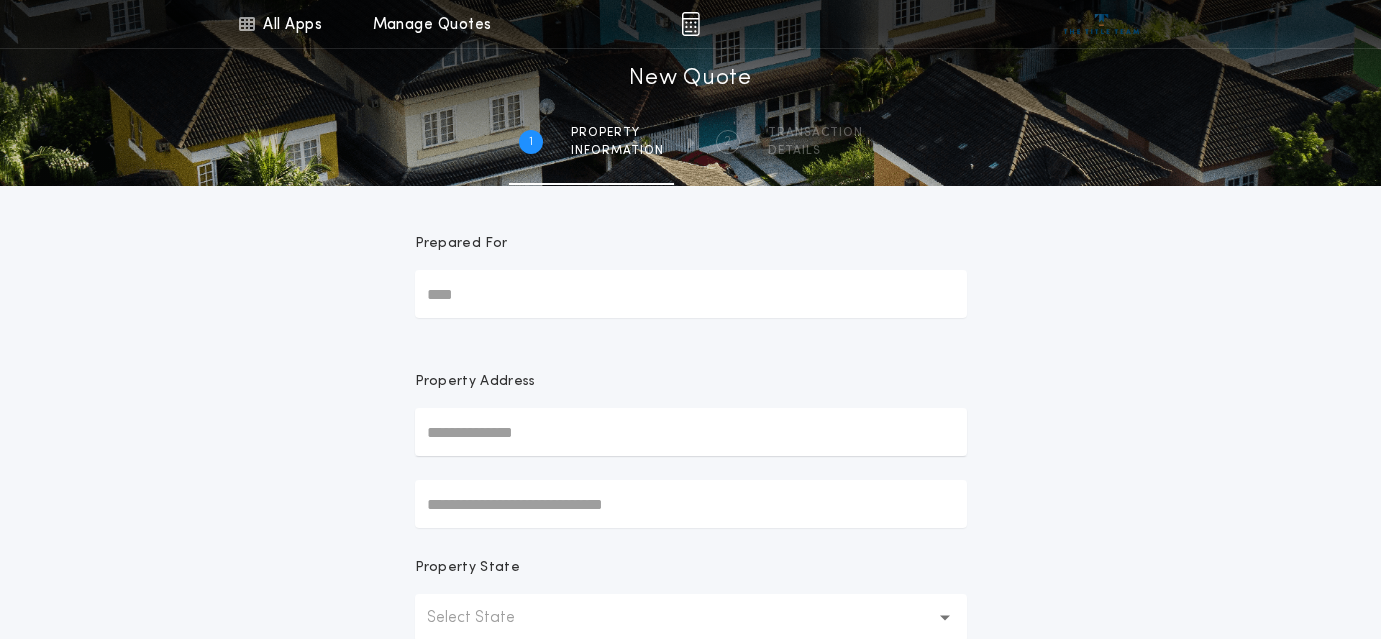 click on "Prepared For" at bounding box center (691, 294) 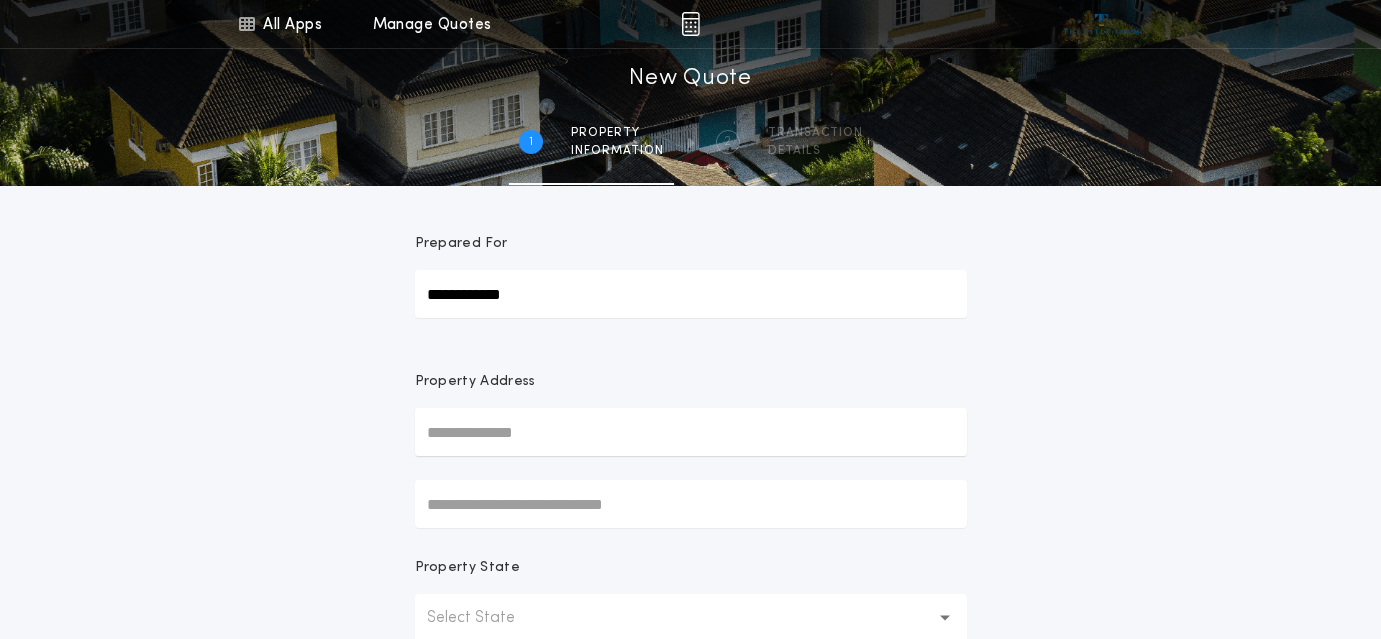 type on "**********" 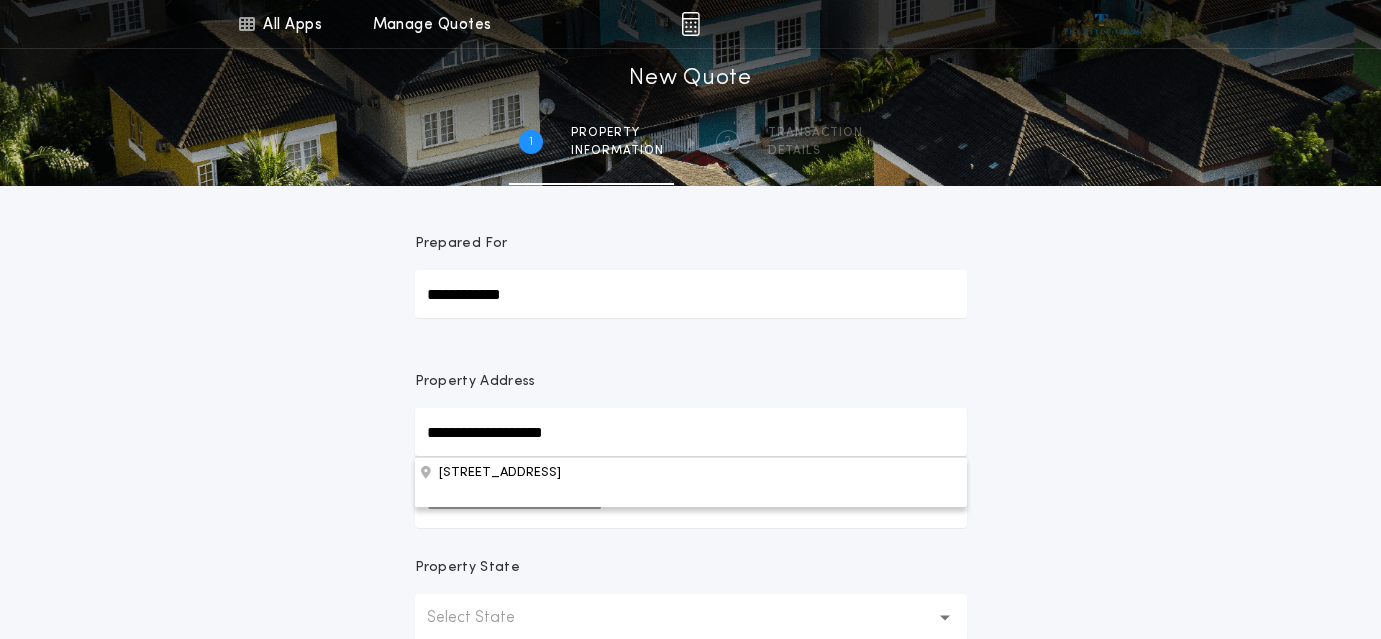 type on "**********" 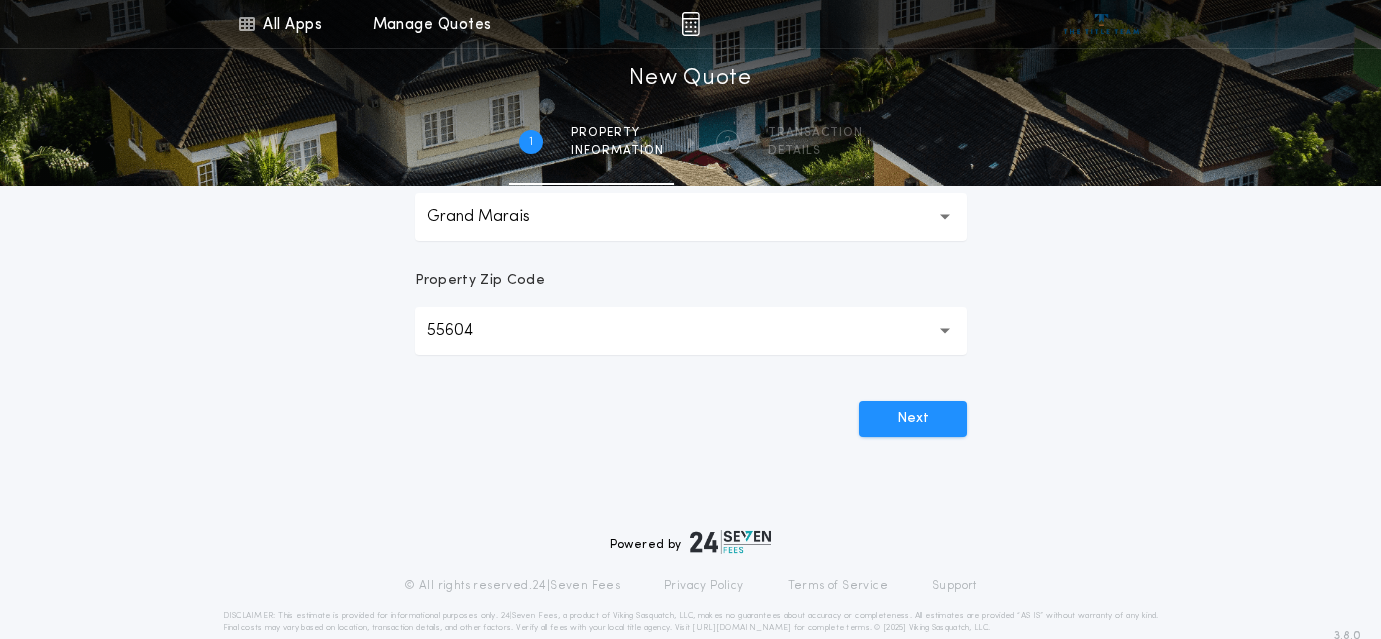 scroll, scrollTop: 636, scrollLeft: 0, axis: vertical 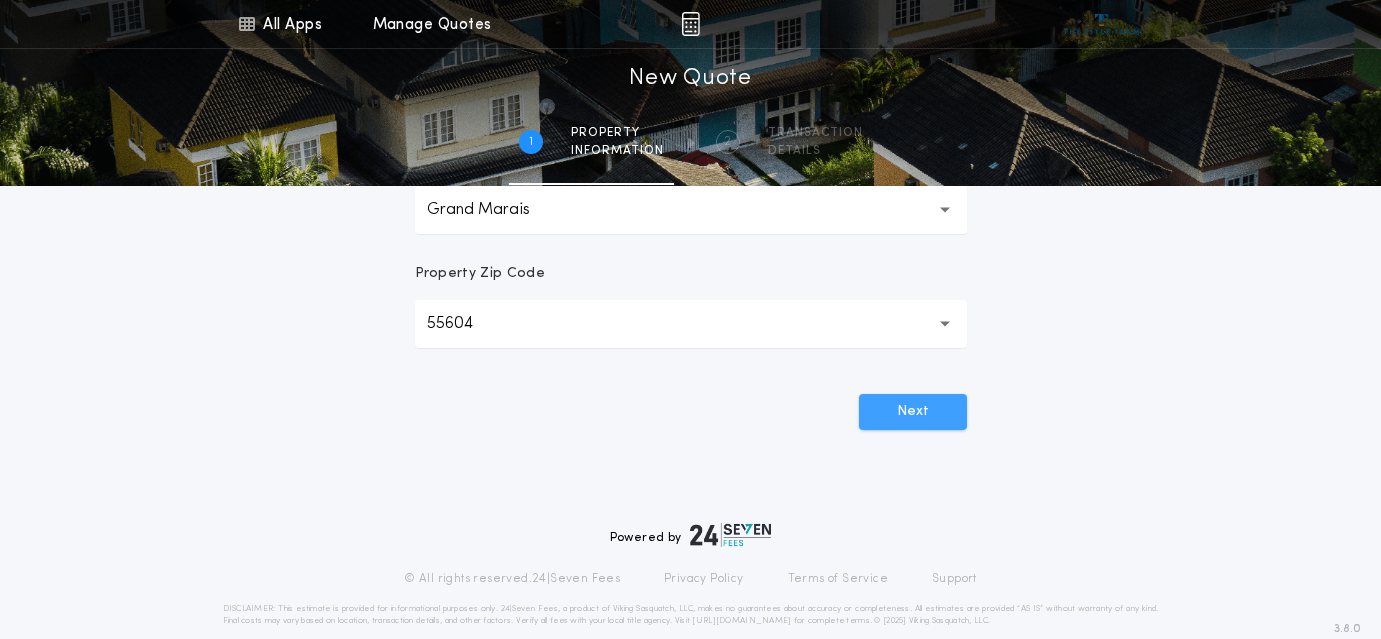 click on "Next" at bounding box center (913, 412) 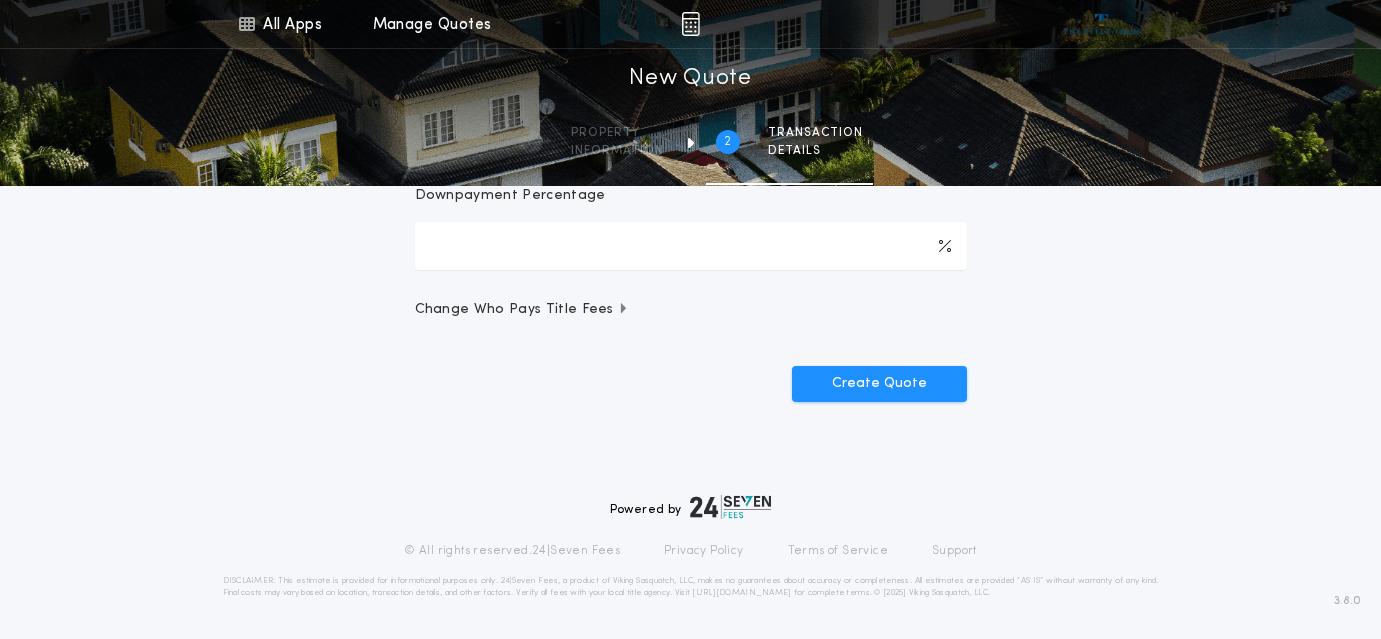 scroll, scrollTop: 462, scrollLeft: 0, axis: vertical 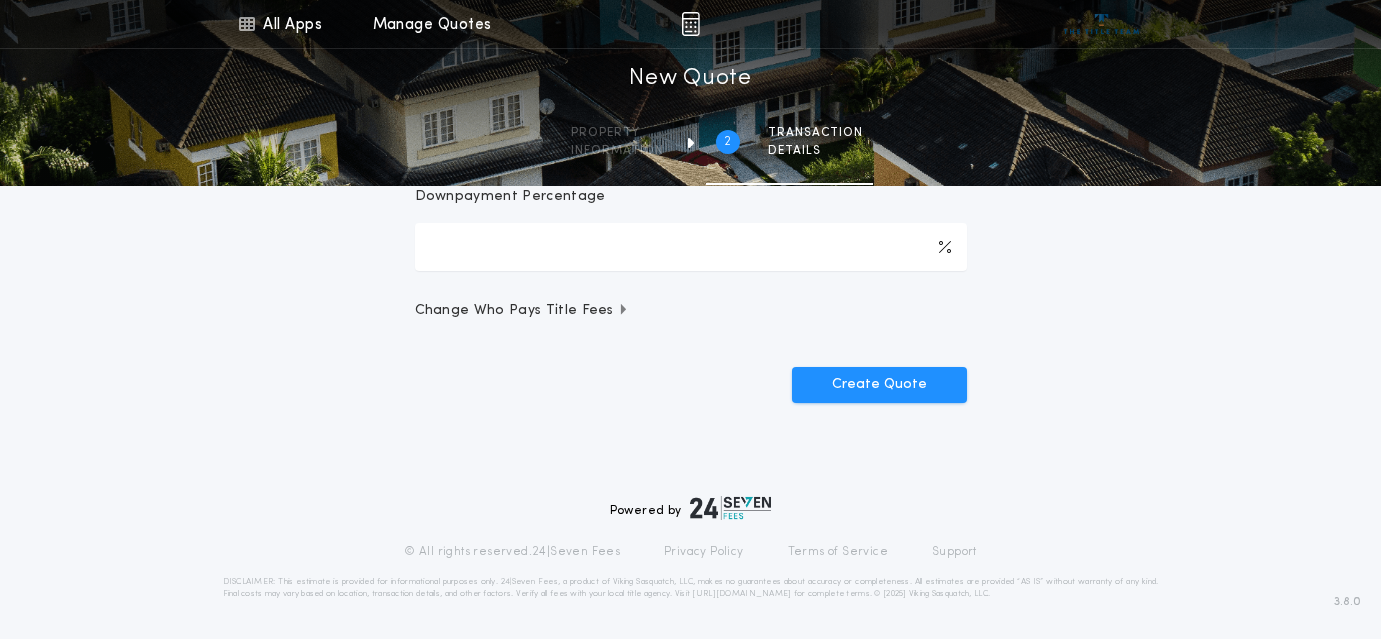 click at bounding box center [439, -164] 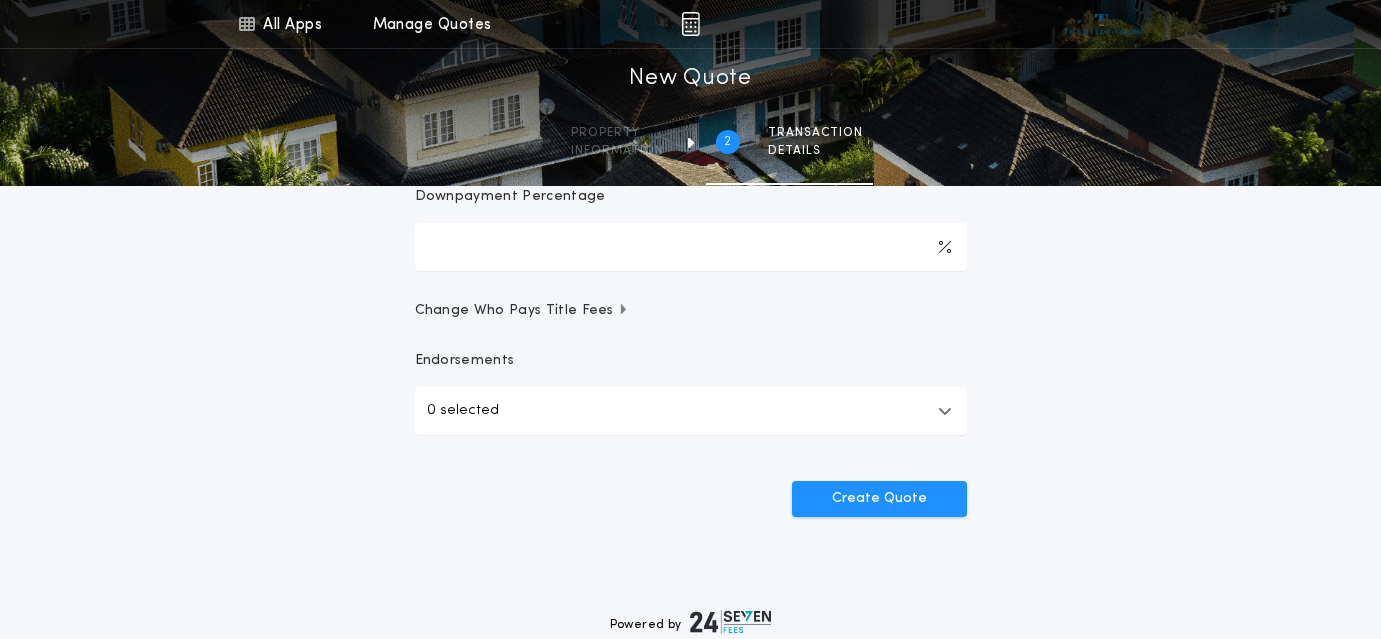 click on "Sale Price" at bounding box center [691, 19] 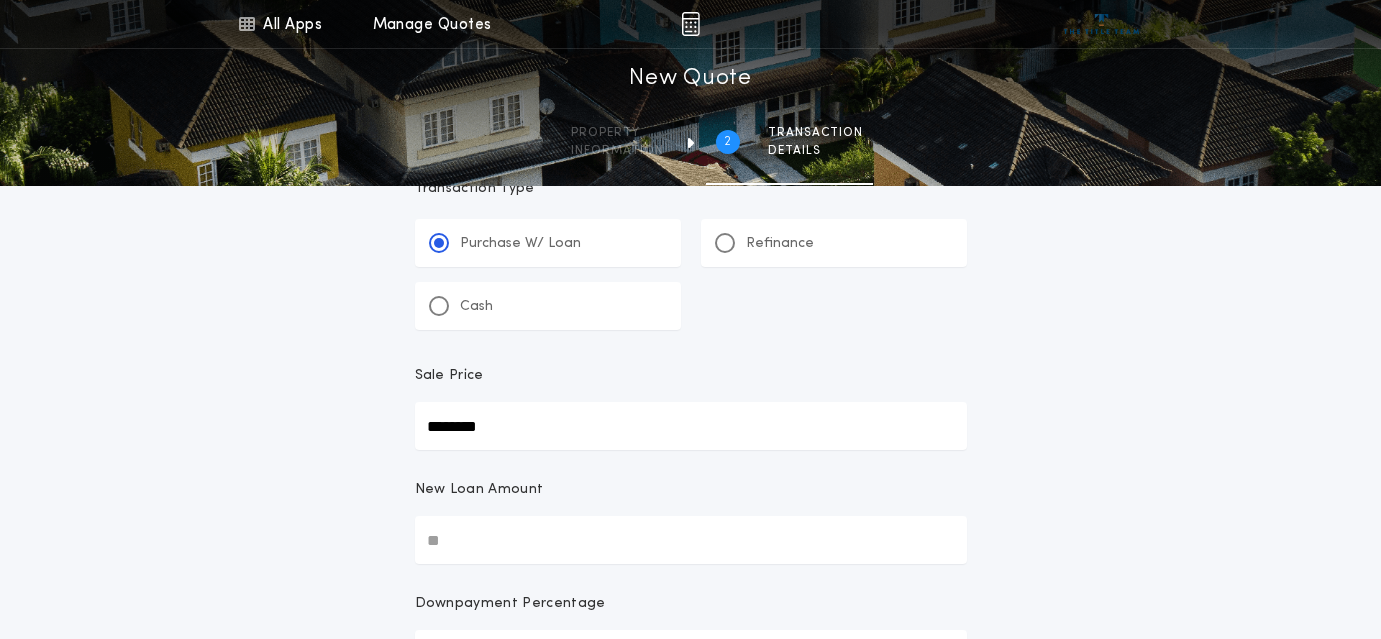 scroll, scrollTop: 181, scrollLeft: 0, axis: vertical 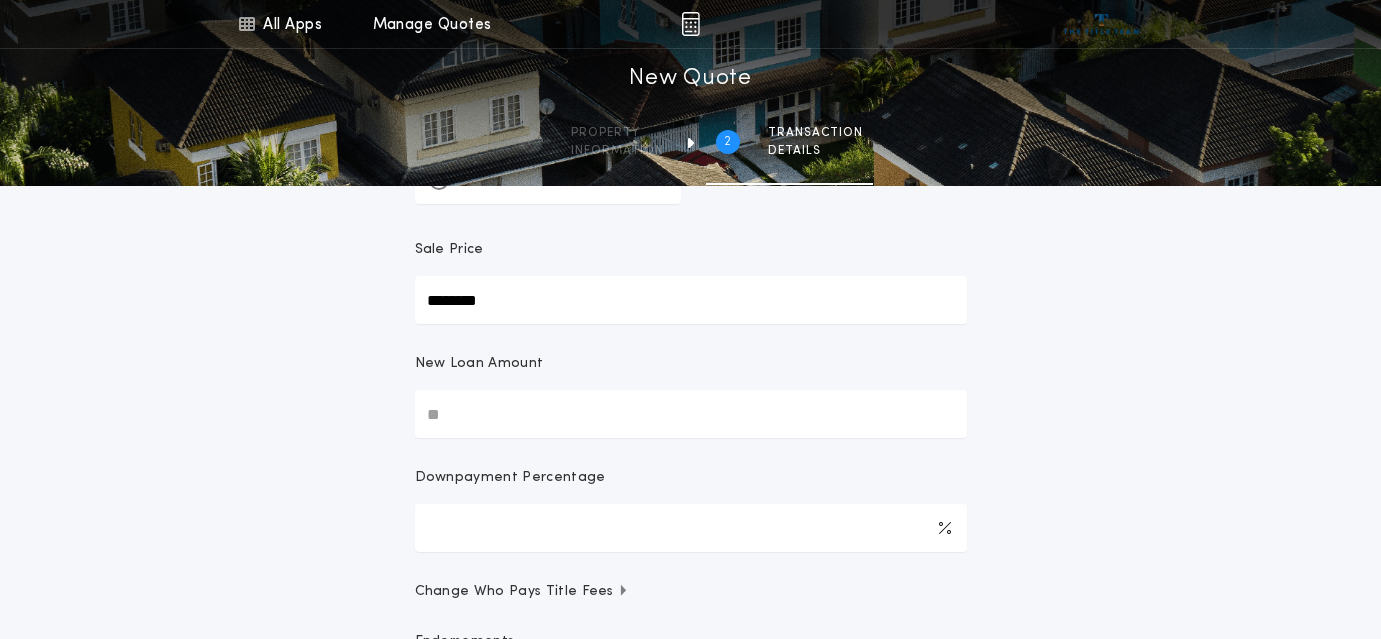 type 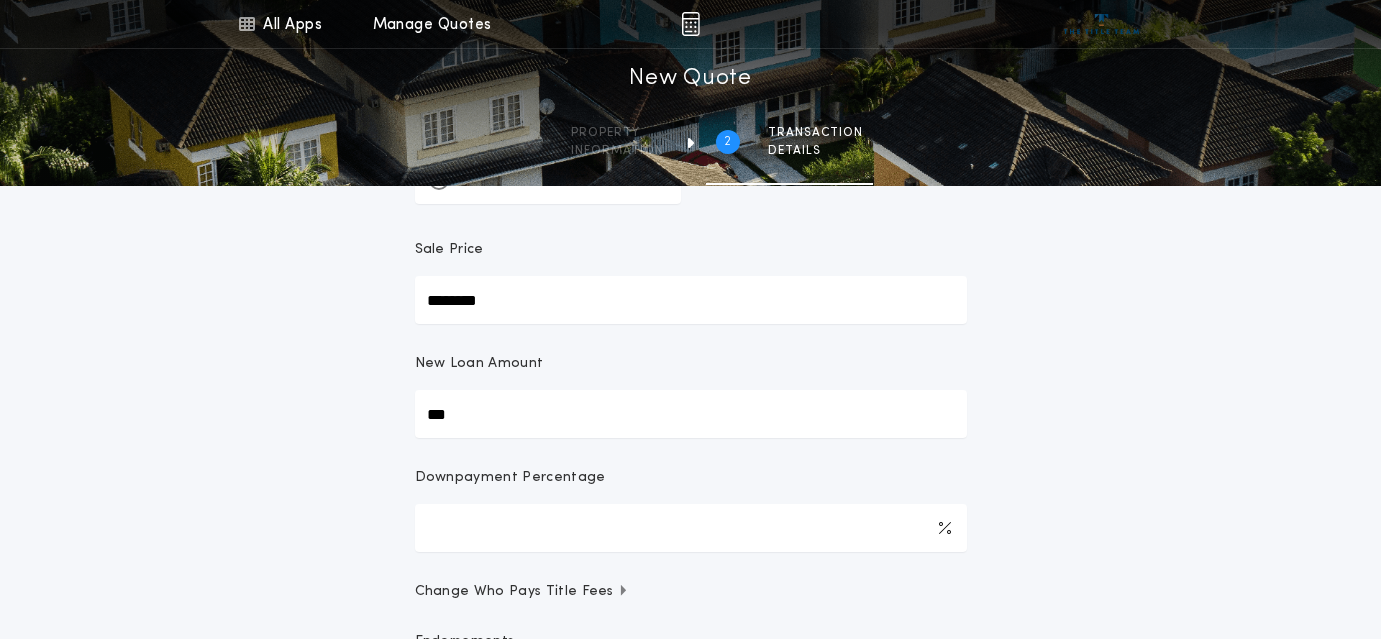 type on "****" 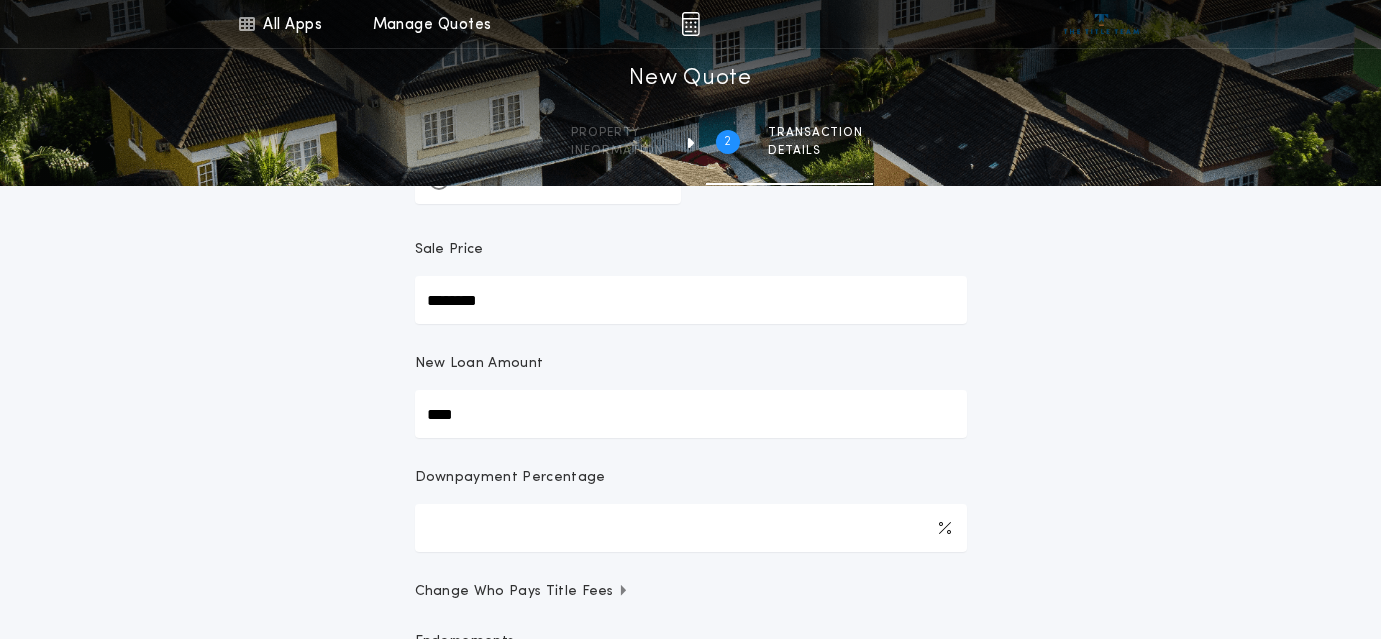 type on "******" 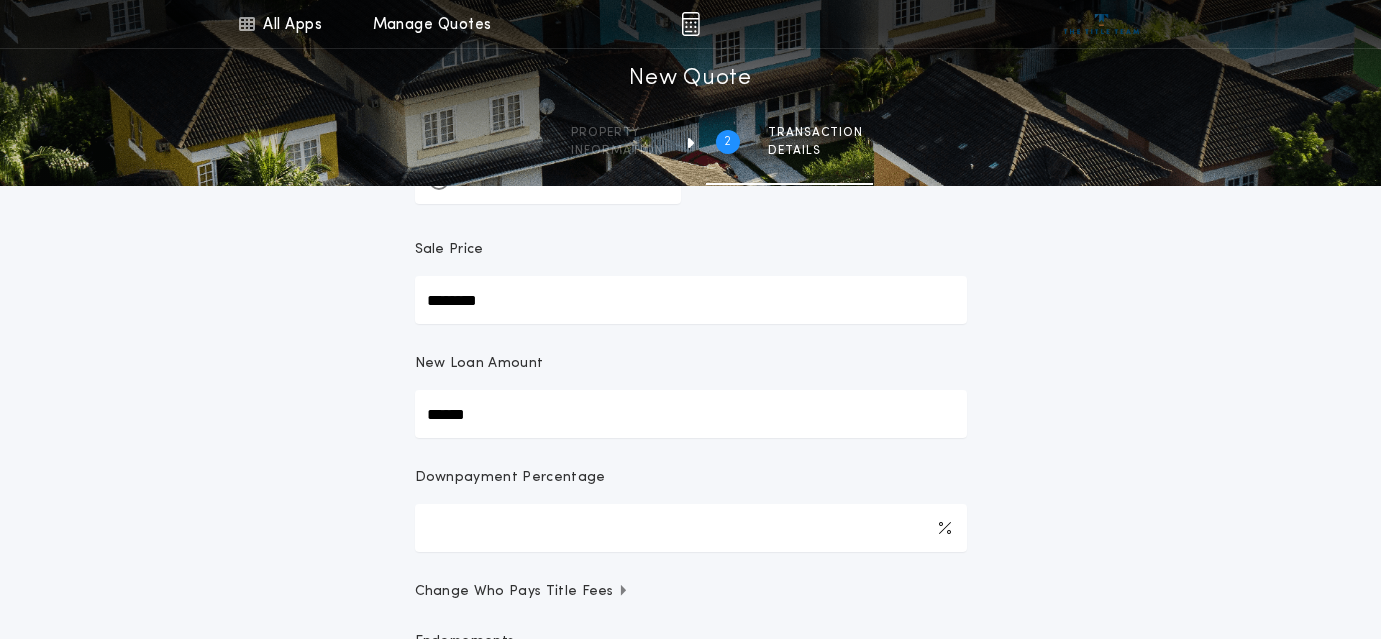 type on "*******" 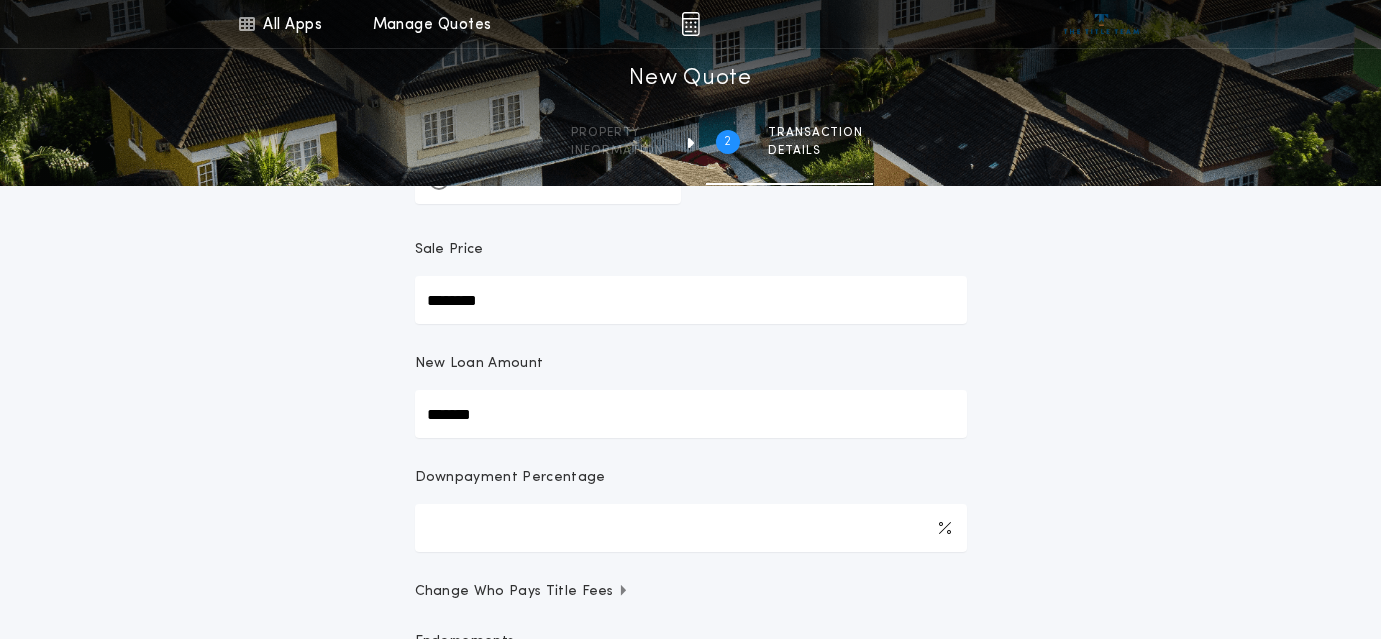 type on "********" 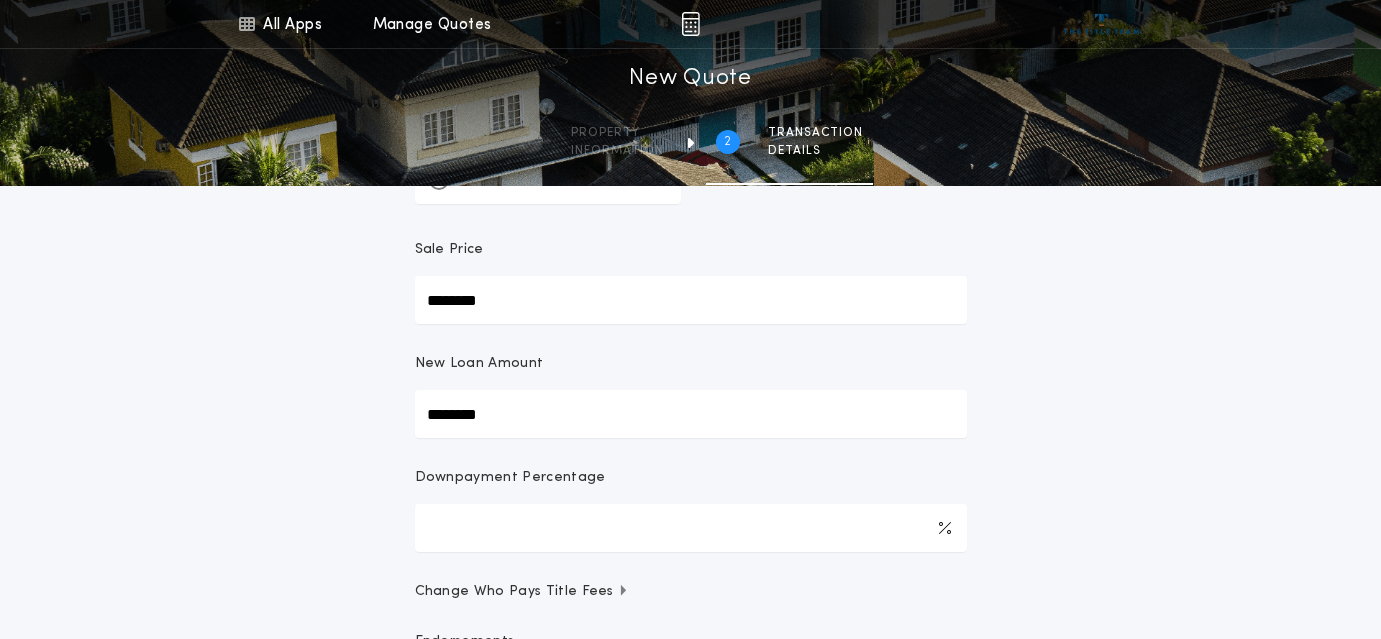 drag, startPoint x: 1016, startPoint y: 474, endPoint x: 1025, endPoint y: 468, distance: 10.816654 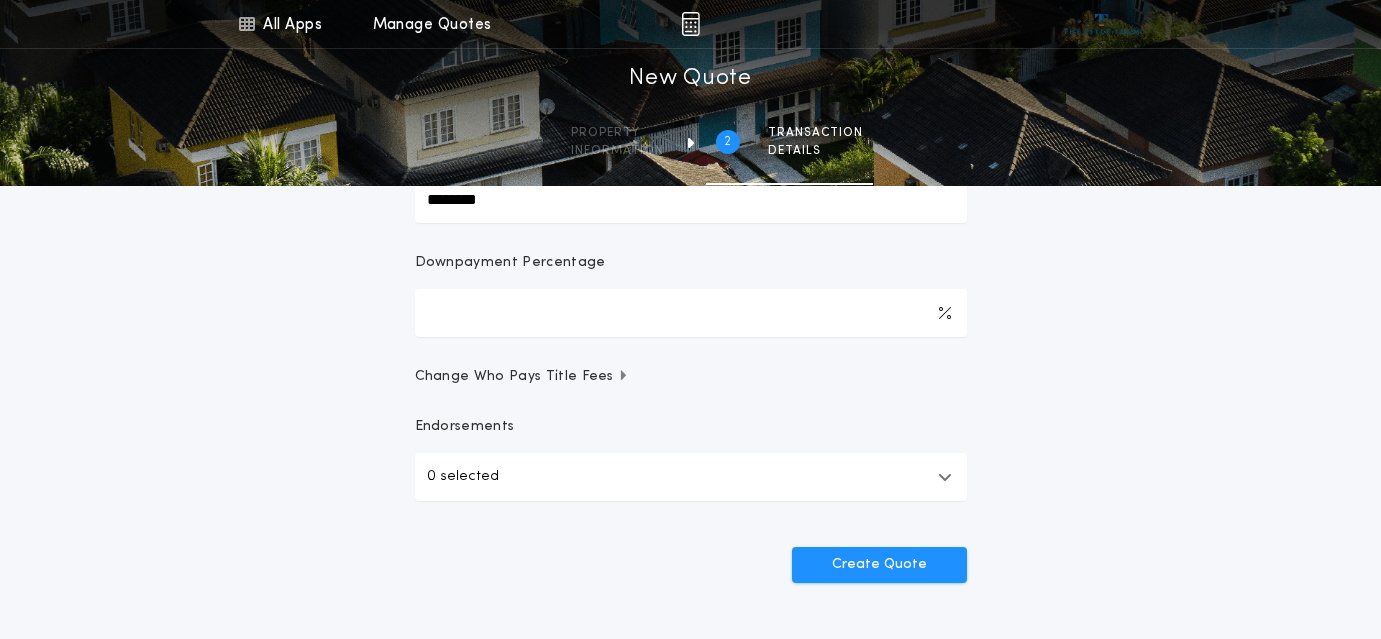 scroll, scrollTop: 545, scrollLeft: 0, axis: vertical 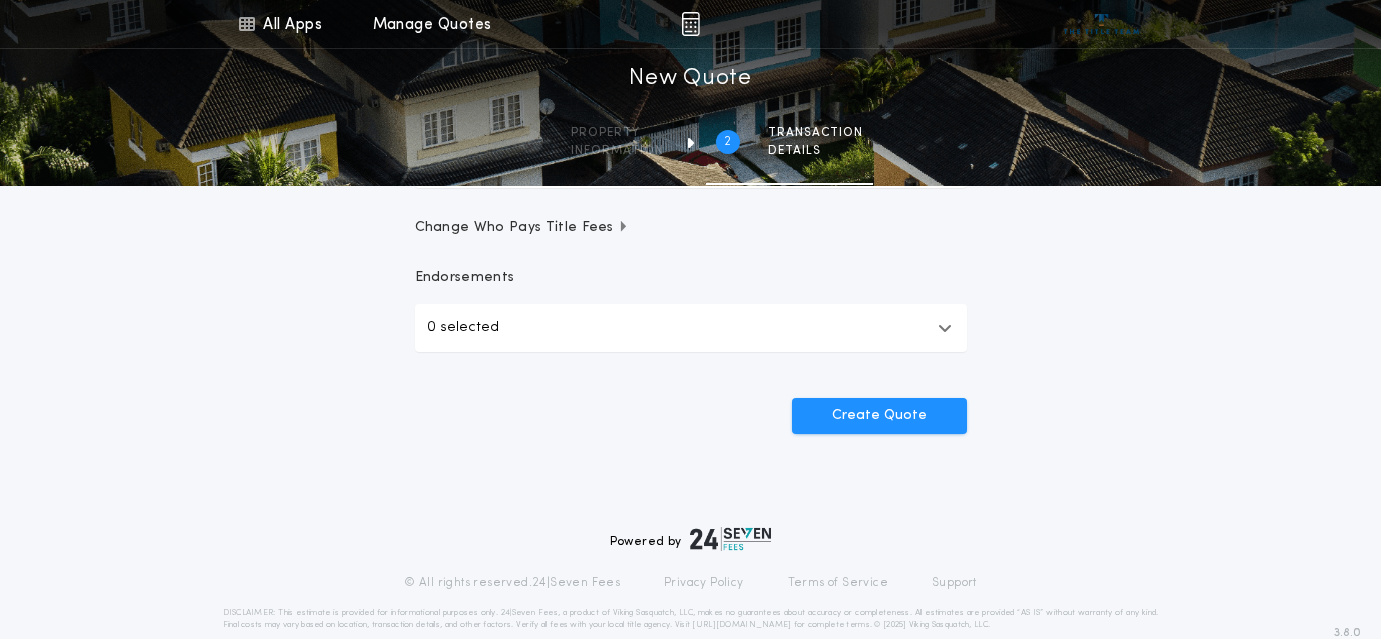click on "0 selected" at bounding box center (691, 328) 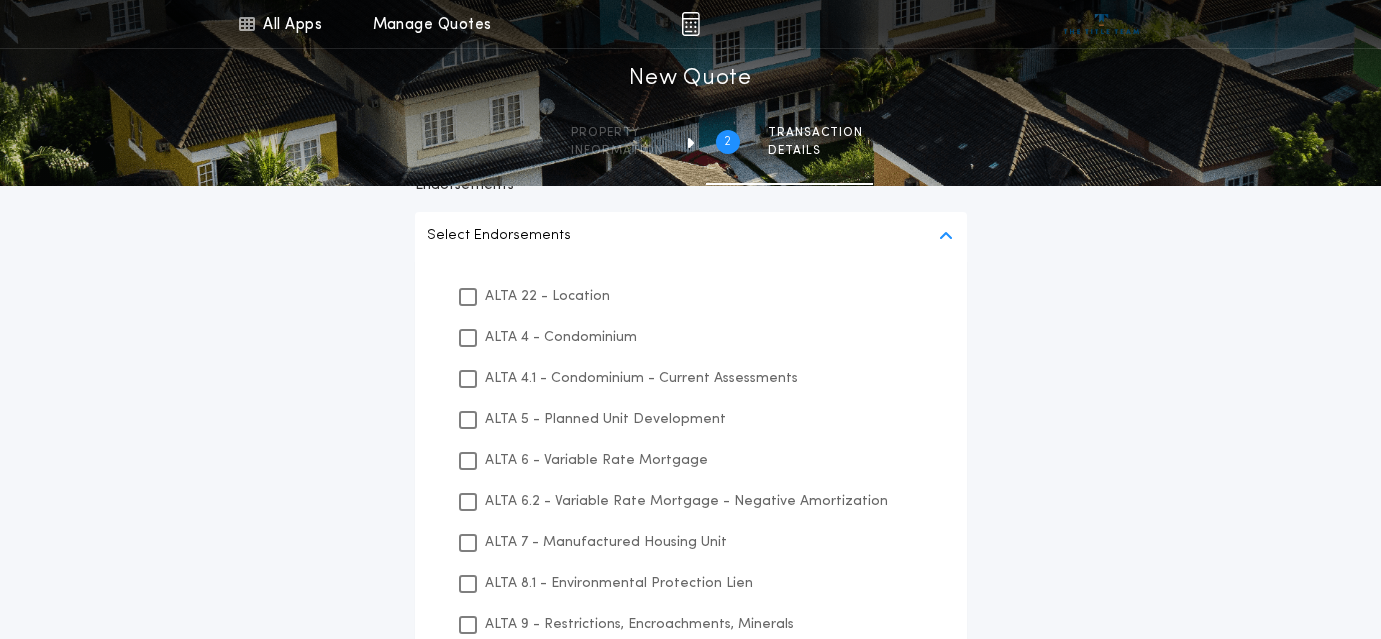 scroll, scrollTop: 636, scrollLeft: 0, axis: vertical 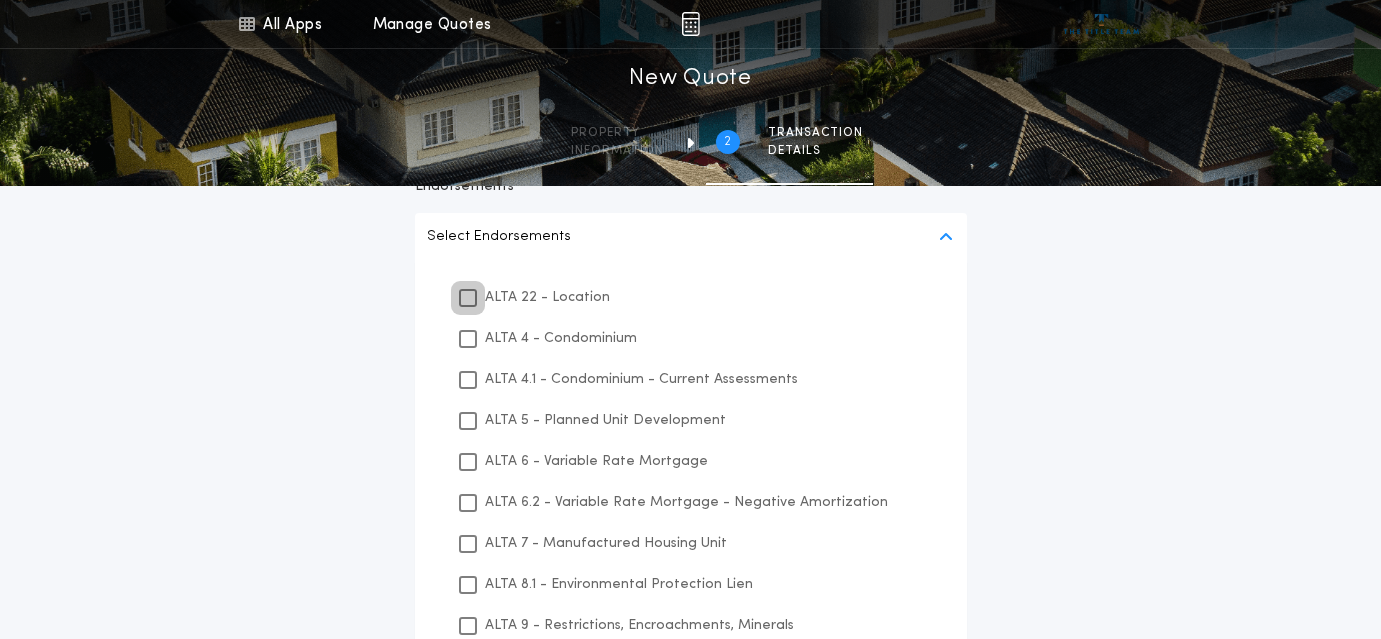 click at bounding box center (468, 298) 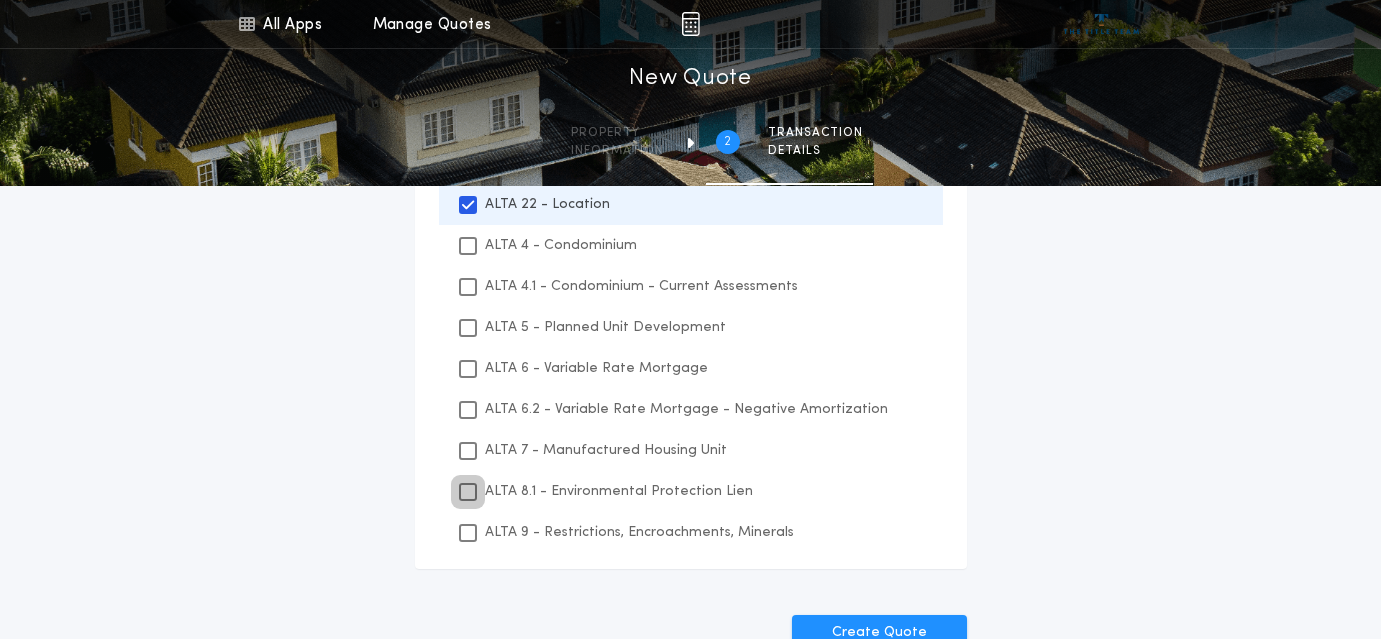 scroll, scrollTop: 818, scrollLeft: 0, axis: vertical 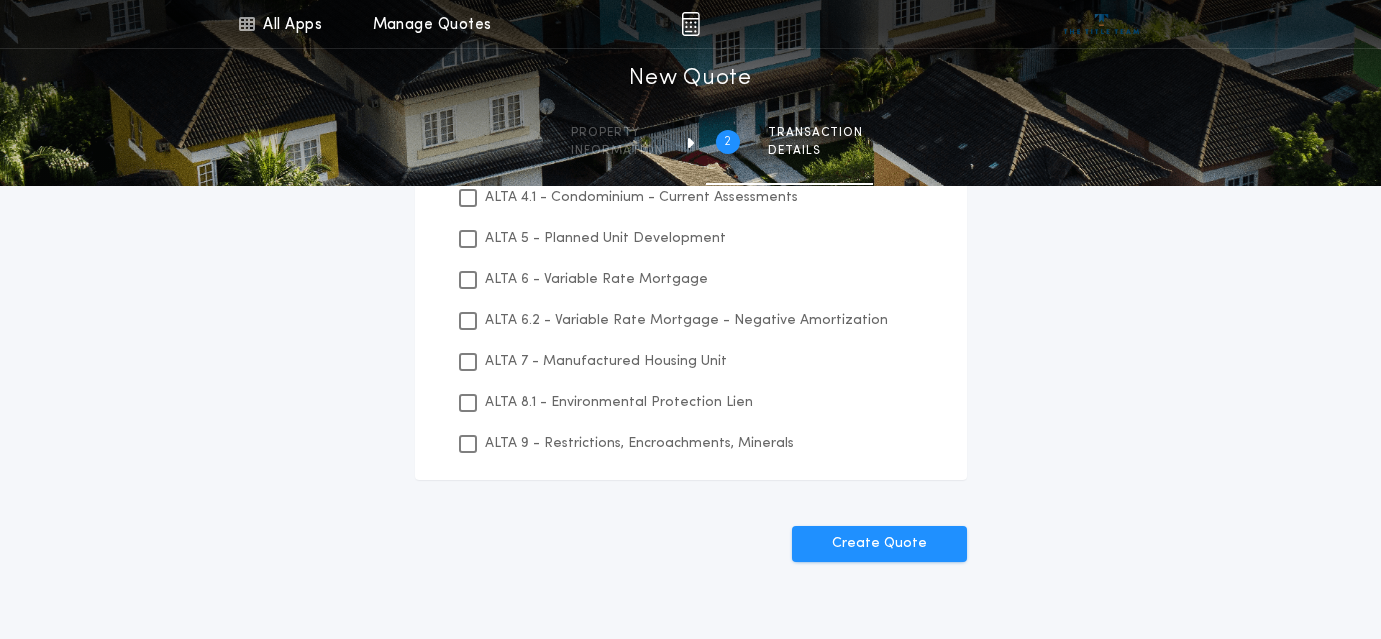 click on "ALTA 9 - Restrictions, Encroachments, Minerals" at bounding box center (691, 443) 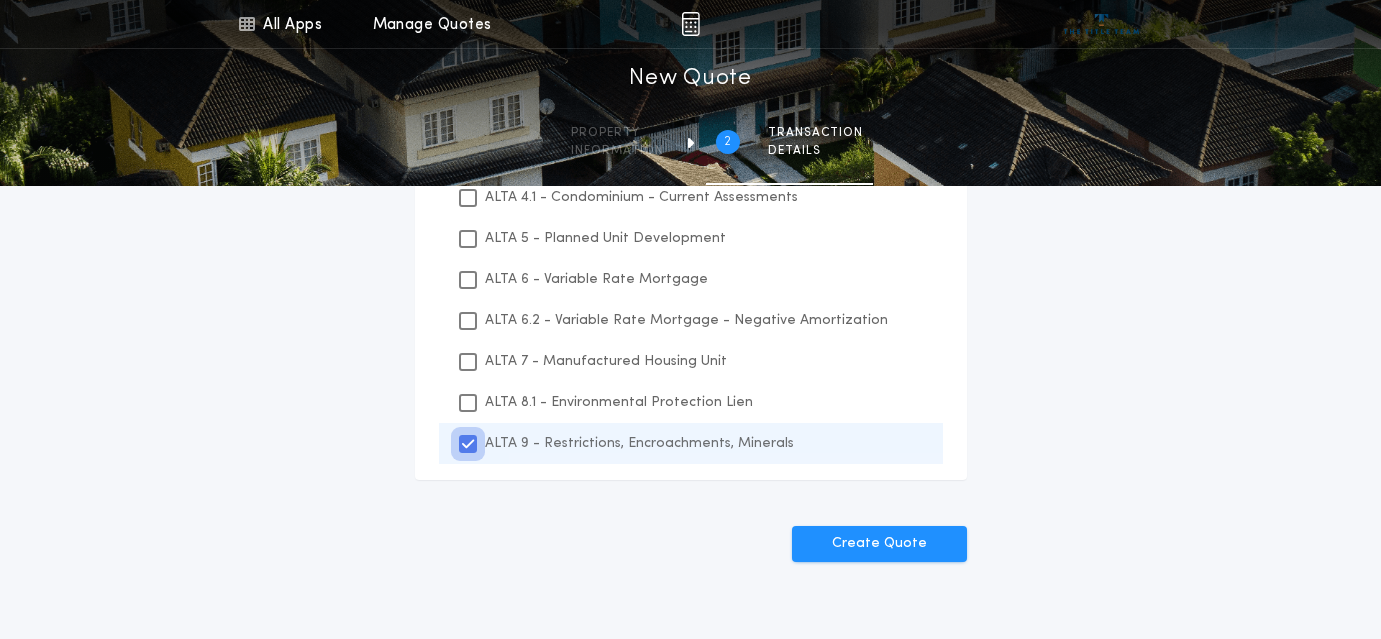 click at bounding box center (468, 444) 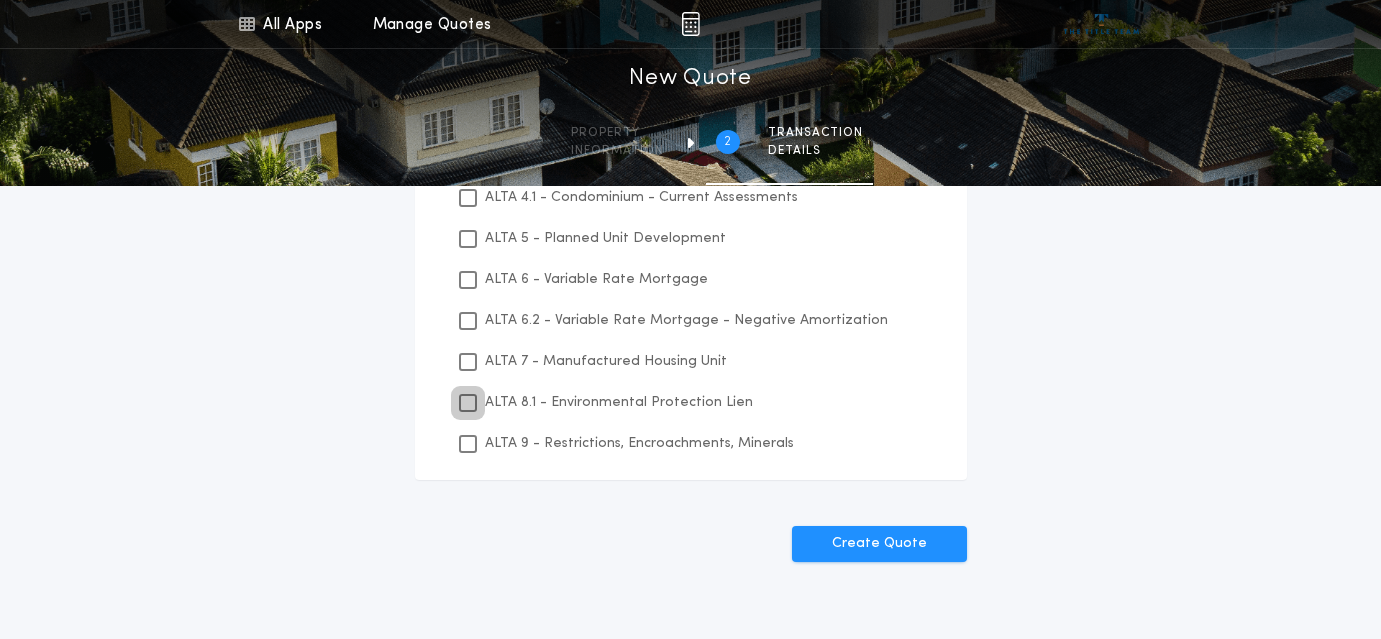 click at bounding box center (468, 403) 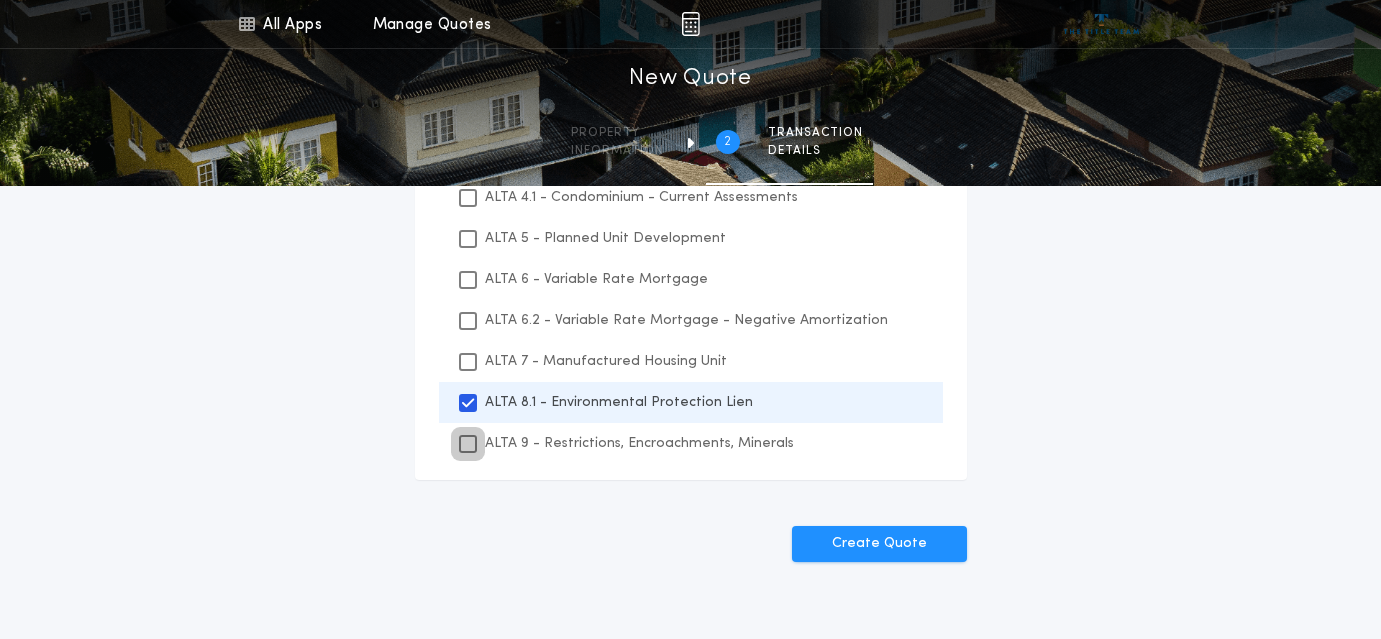 click at bounding box center [468, 444] 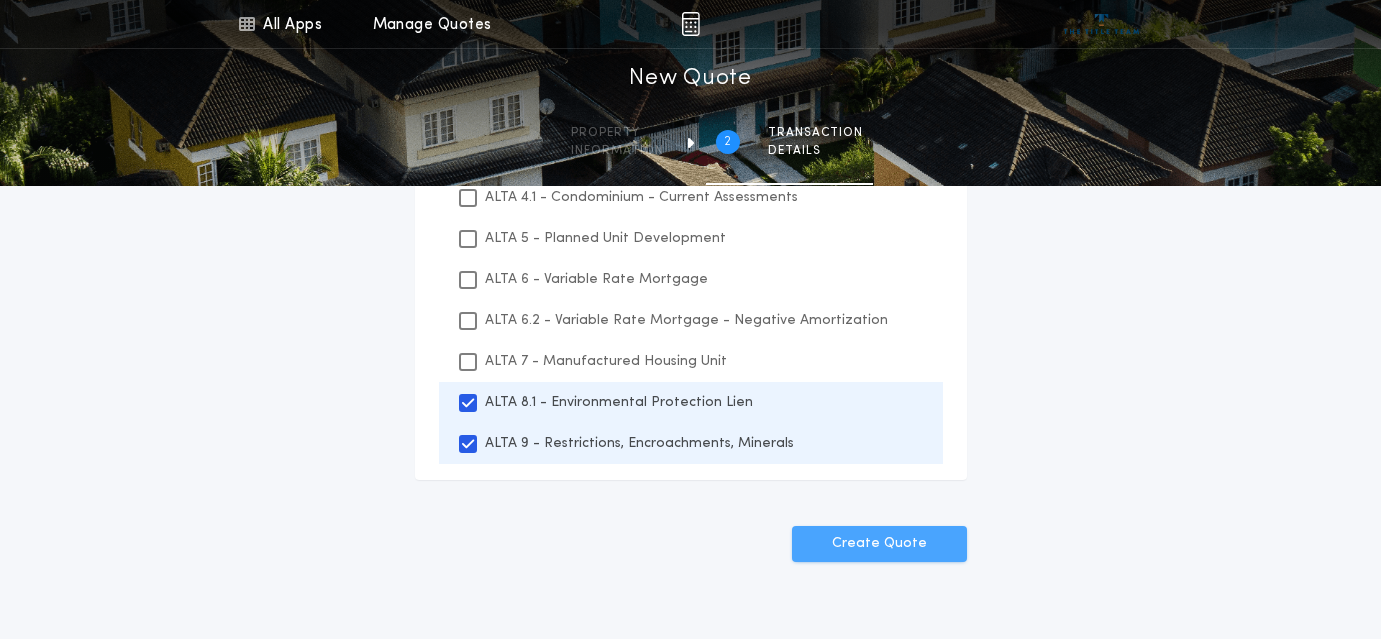 click on "Create Quote" at bounding box center [879, 544] 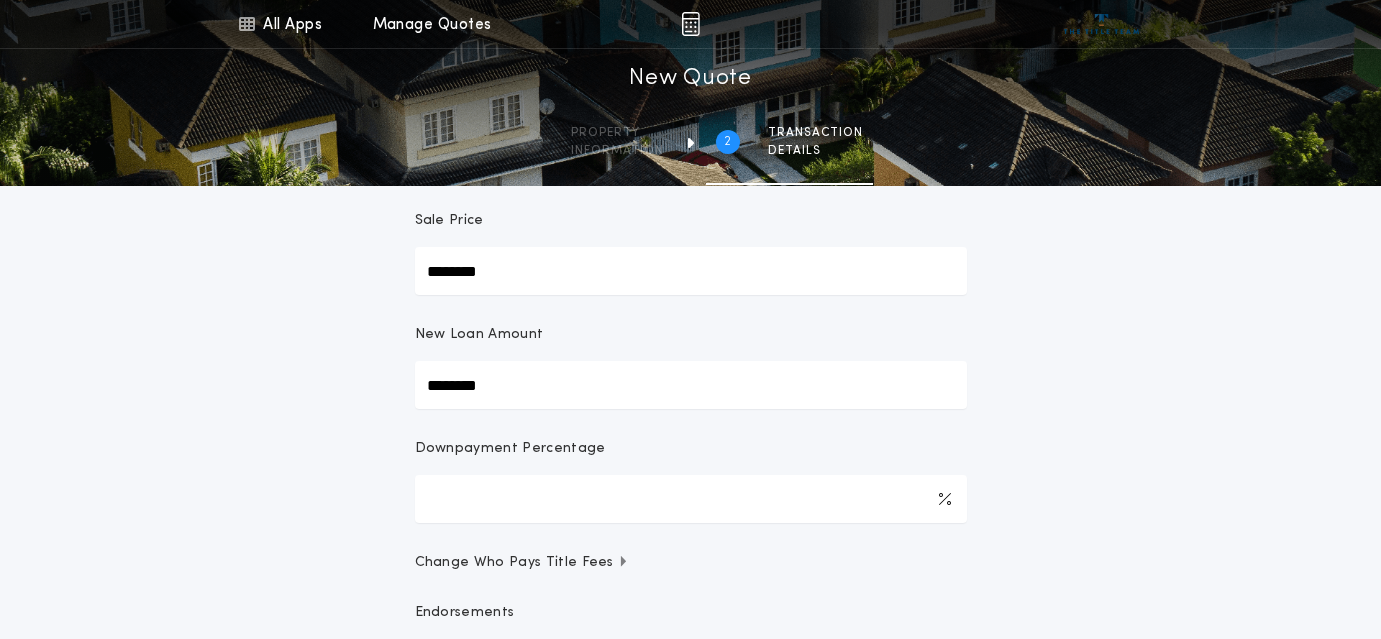 scroll, scrollTop: 31, scrollLeft: 0, axis: vertical 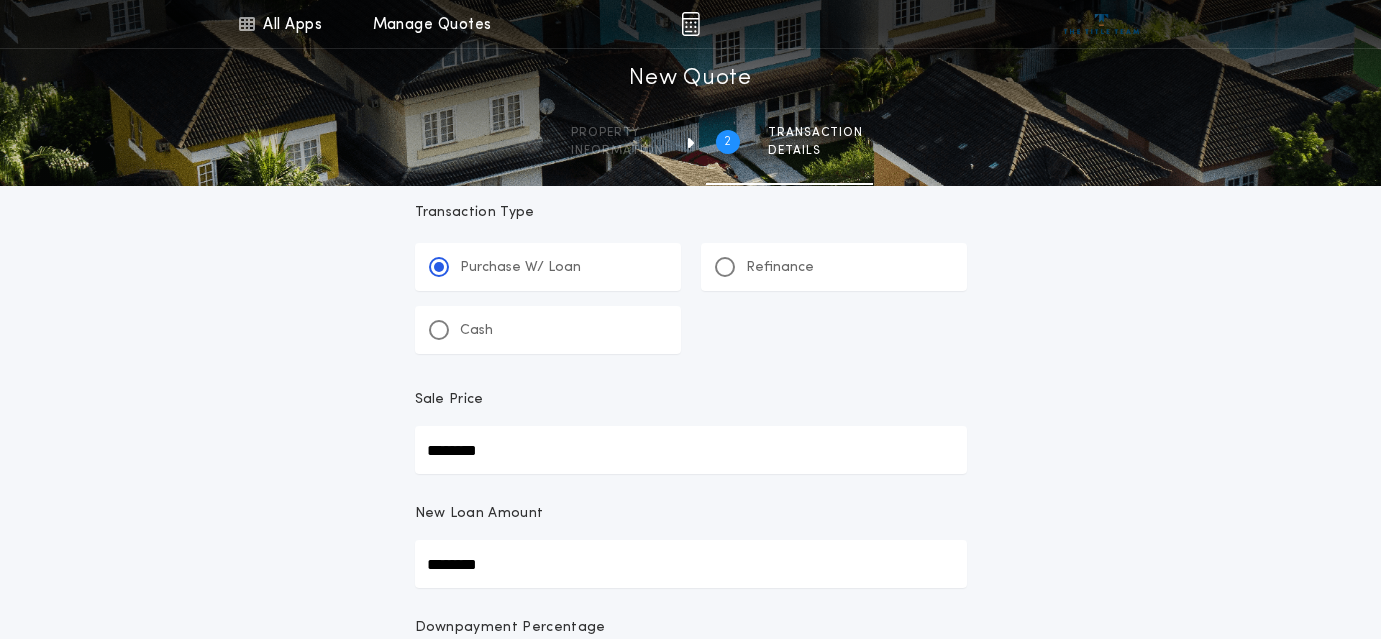 click on "********" at bounding box center [691, 564] 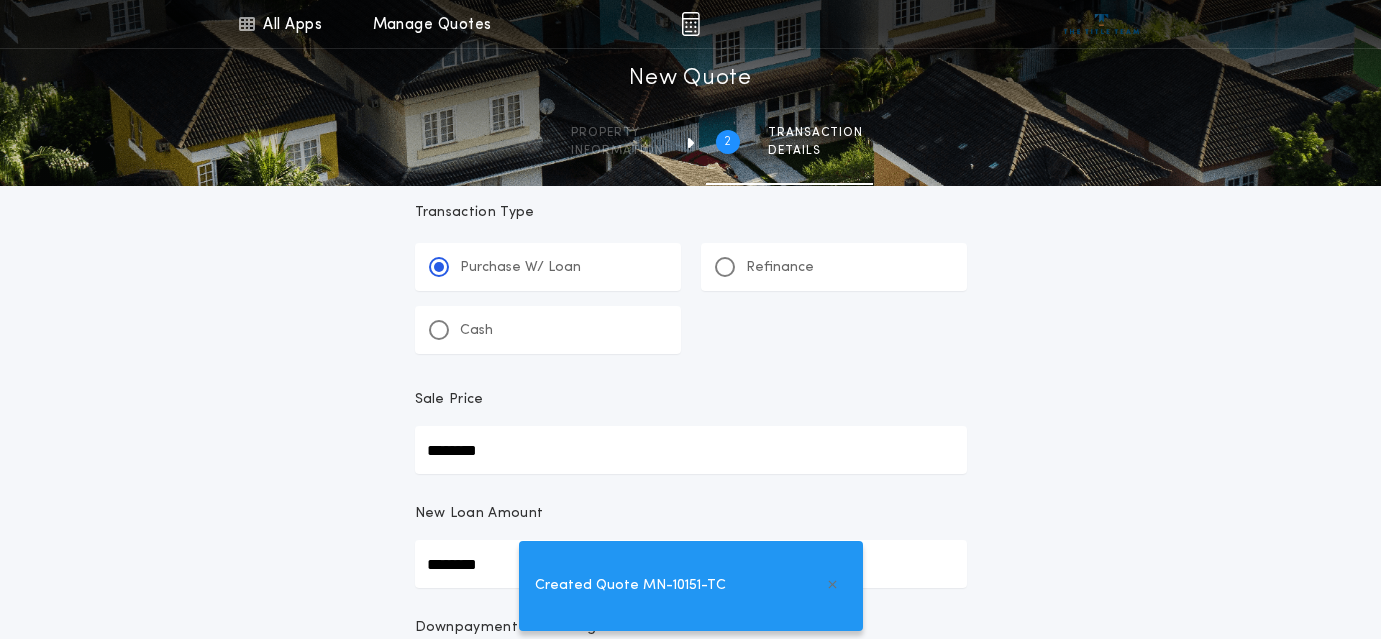 type on "*******" 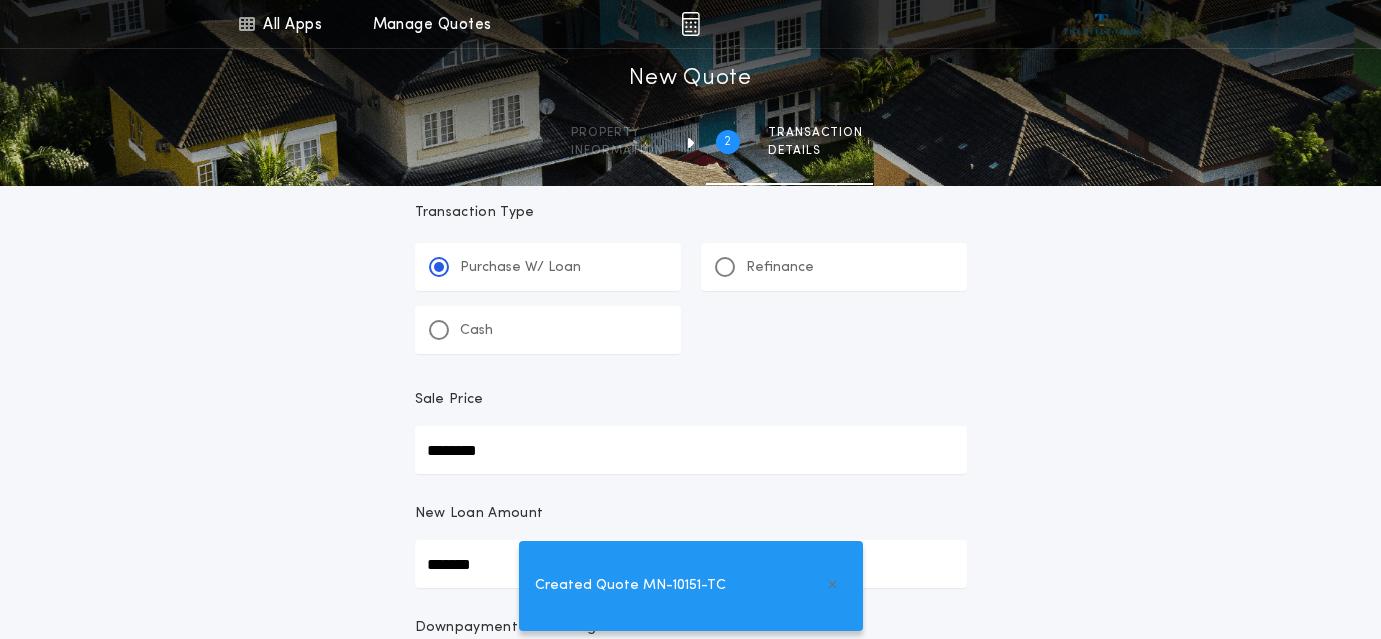 type on "******" 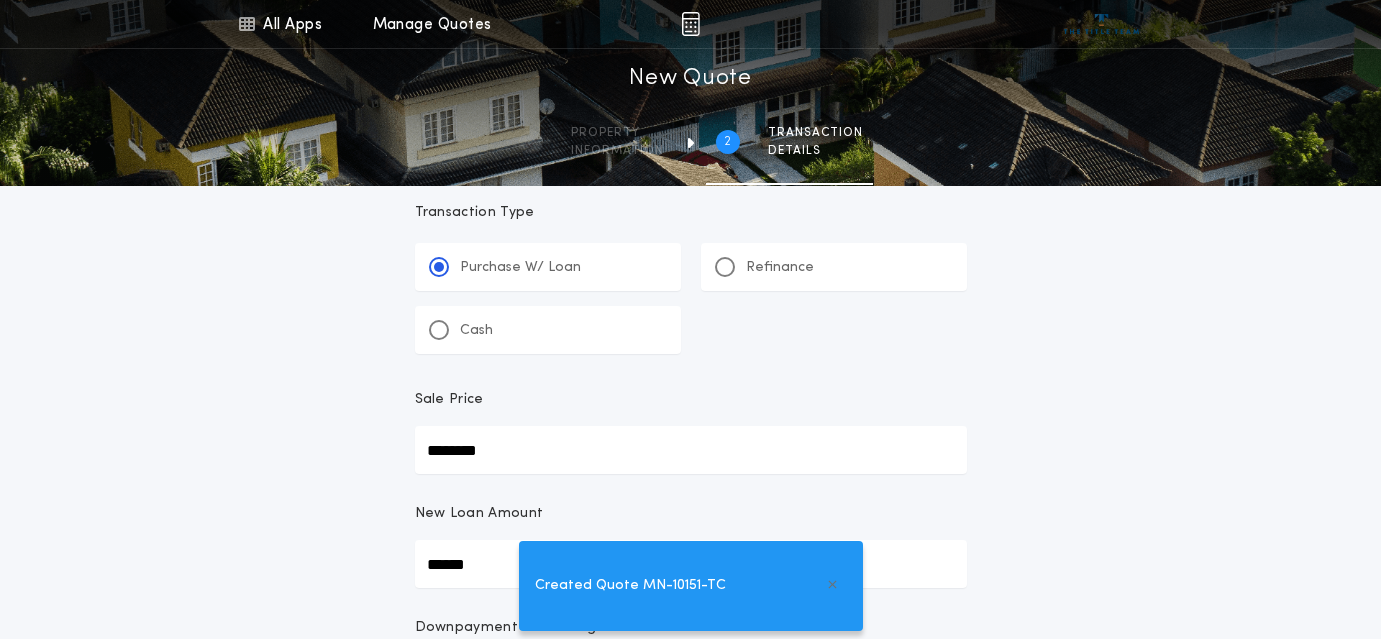 type on "*******" 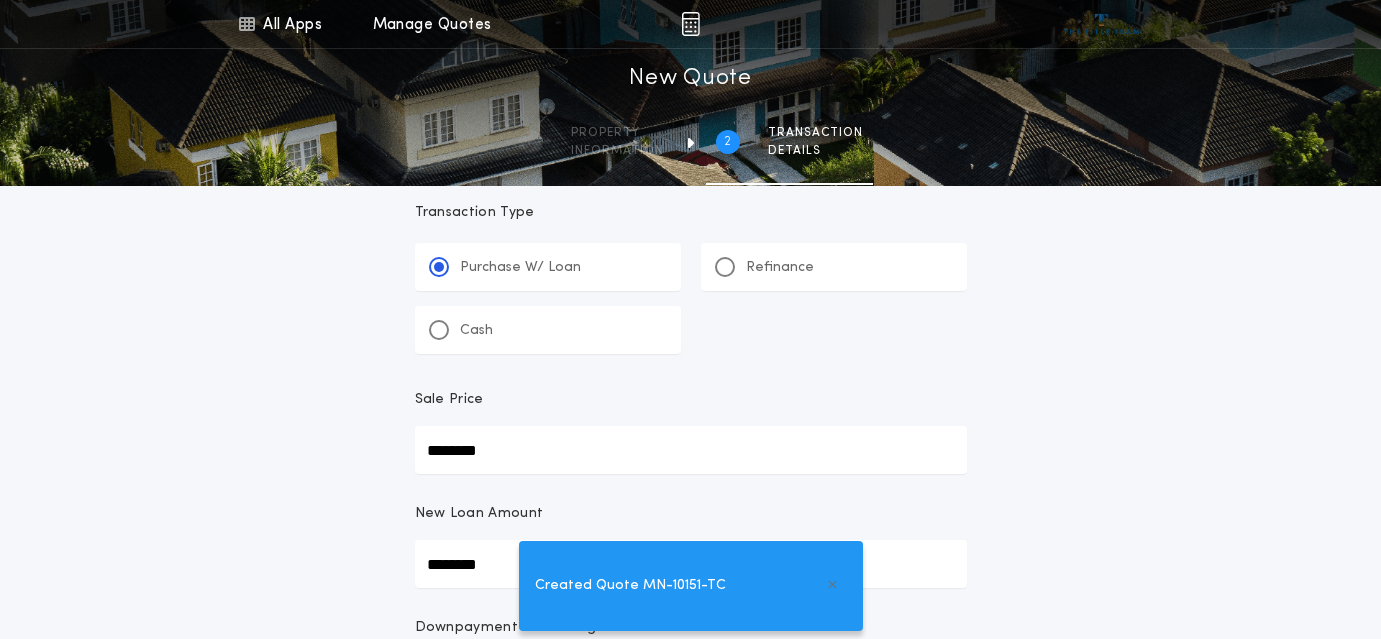 scroll, scrollTop: 0, scrollLeft: 0, axis: both 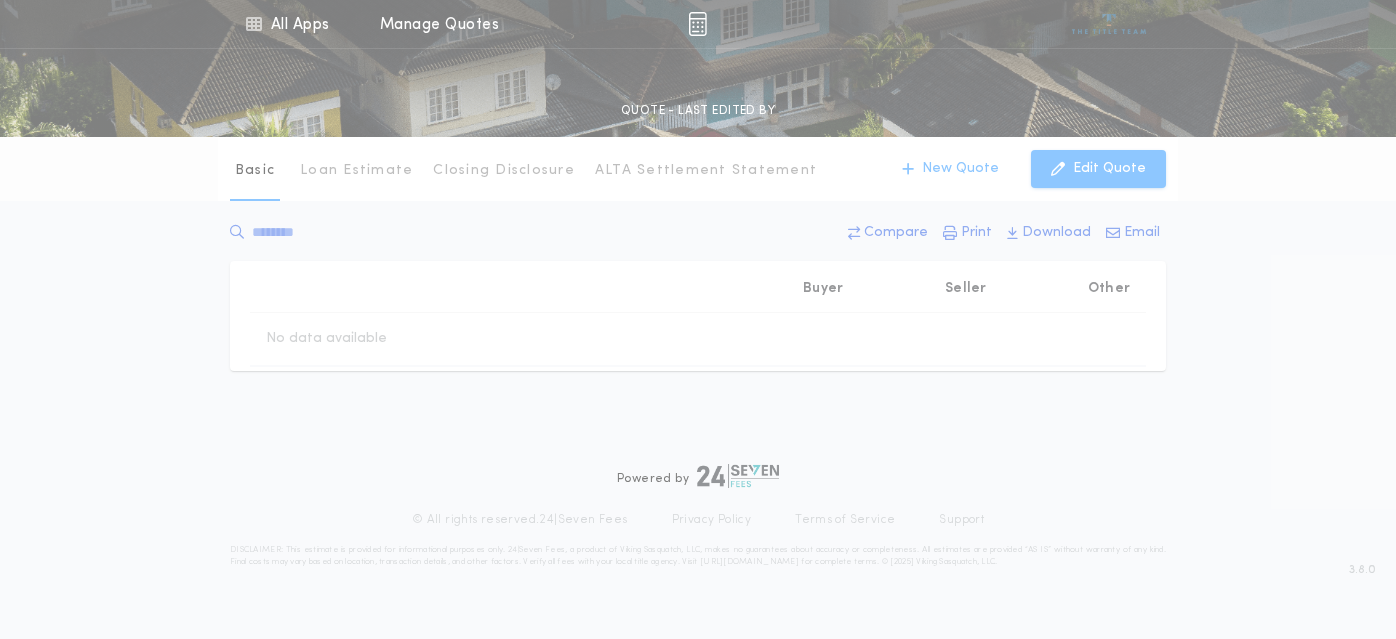 type on "********" 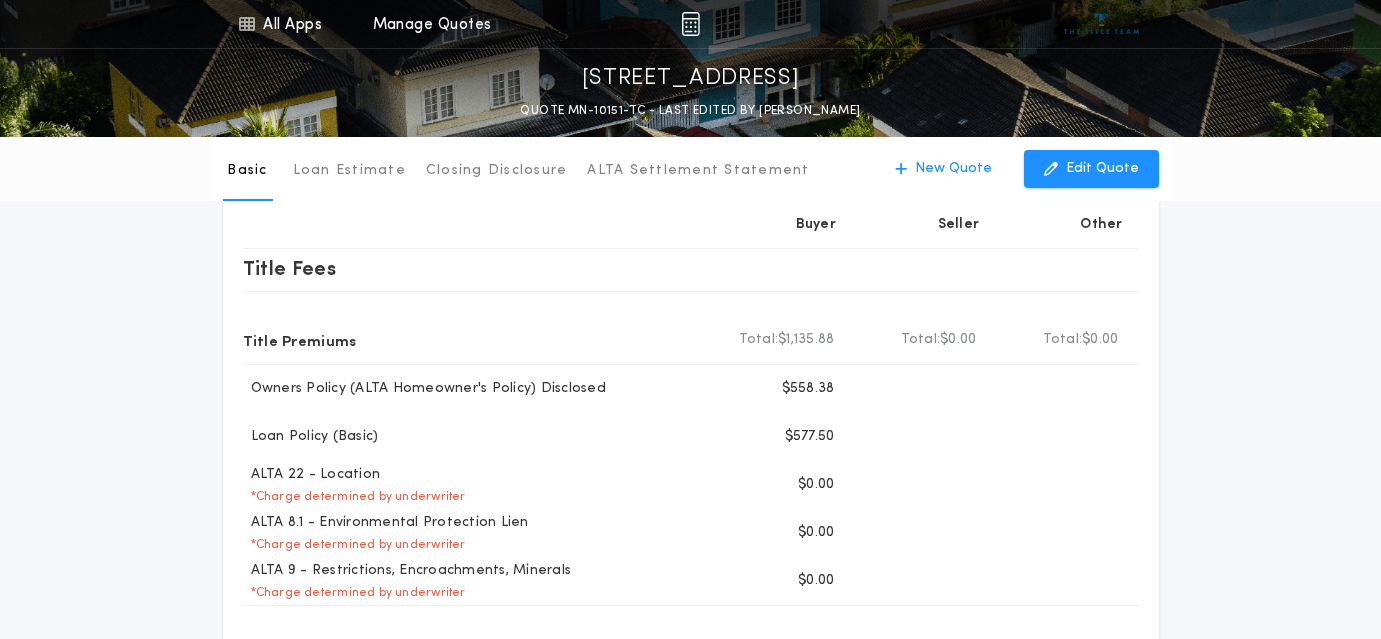 scroll, scrollTop: 0, scrollLeft: 0, axis: both 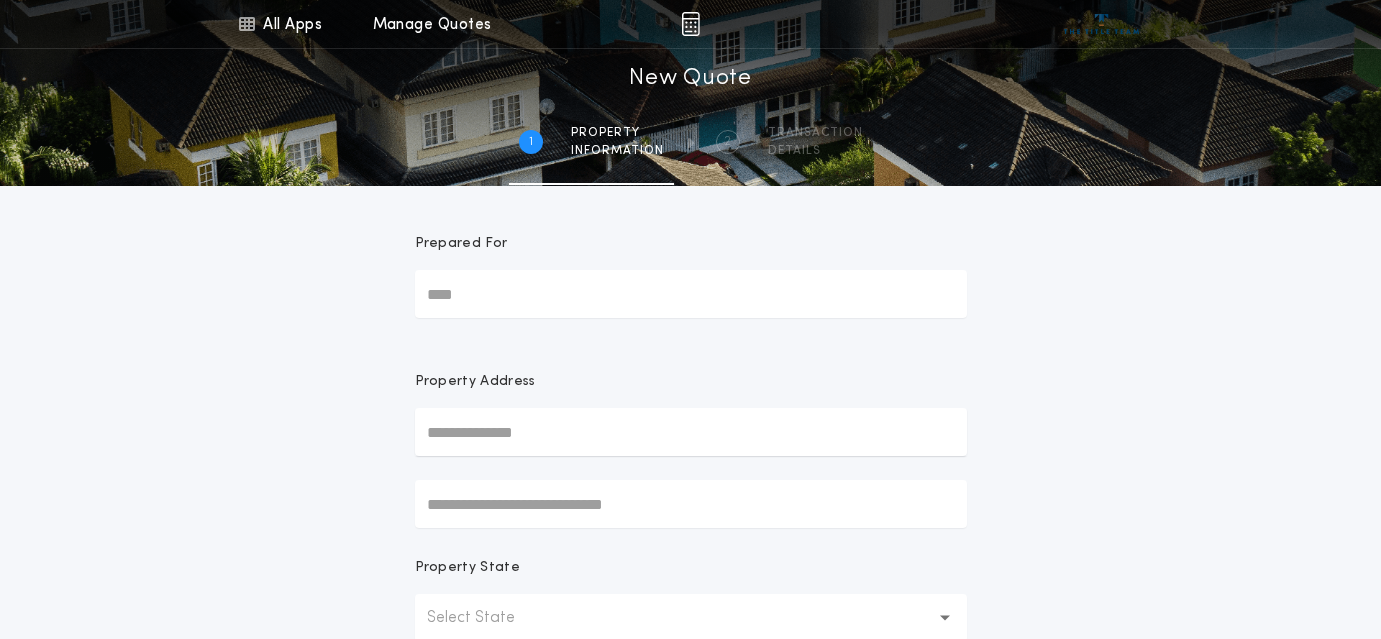 click on "Prepared For" at bounding box center [691, 294] 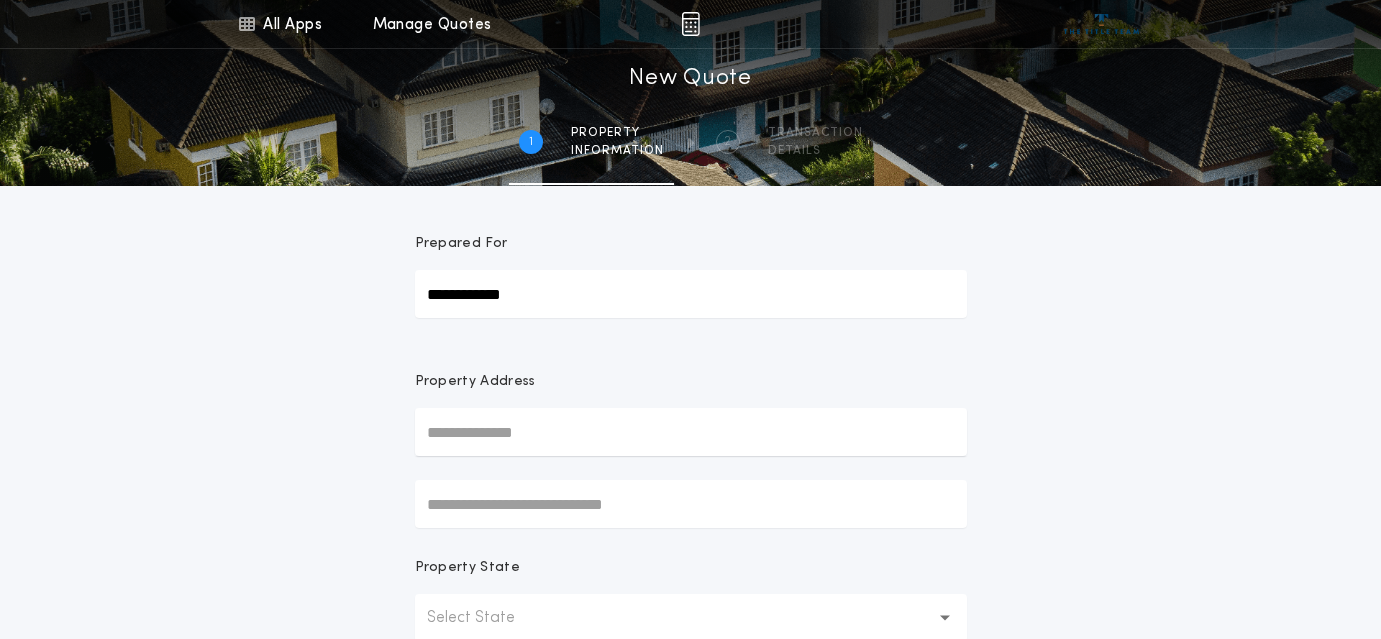 type on "**********" 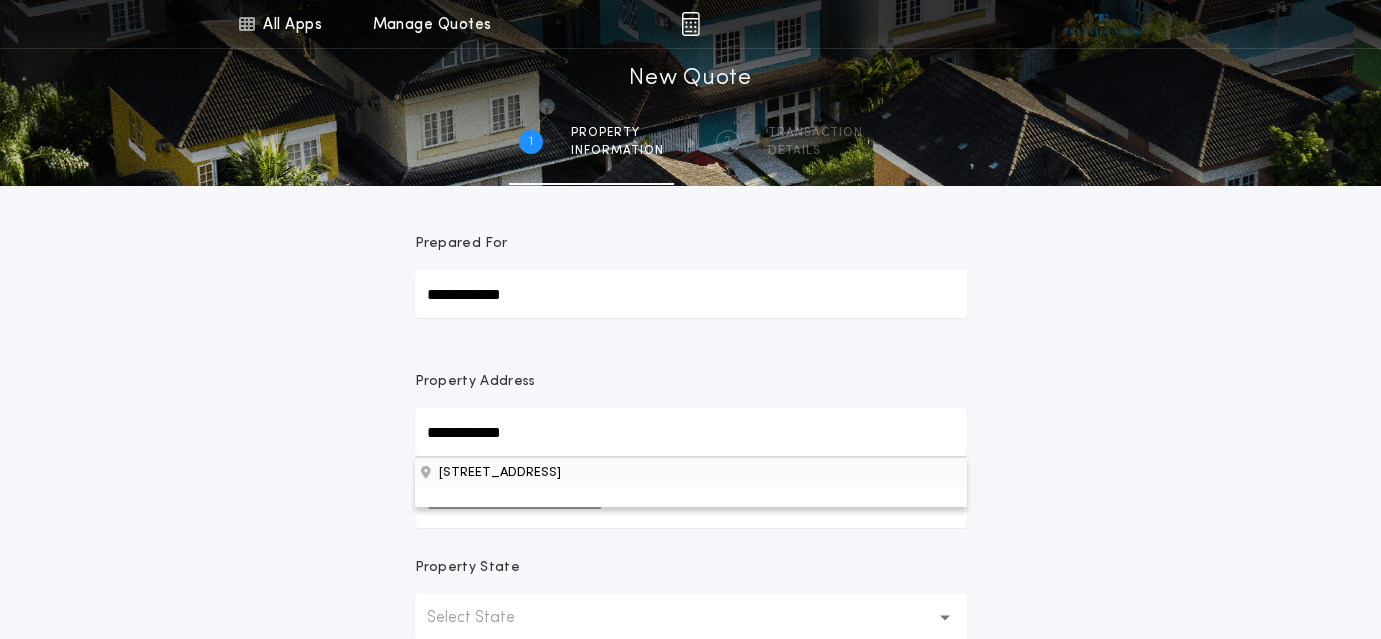 click on "23 Wood Mountain Rd, Grand Marais, MN, 55604, USA" at bounding box center (691, 472) 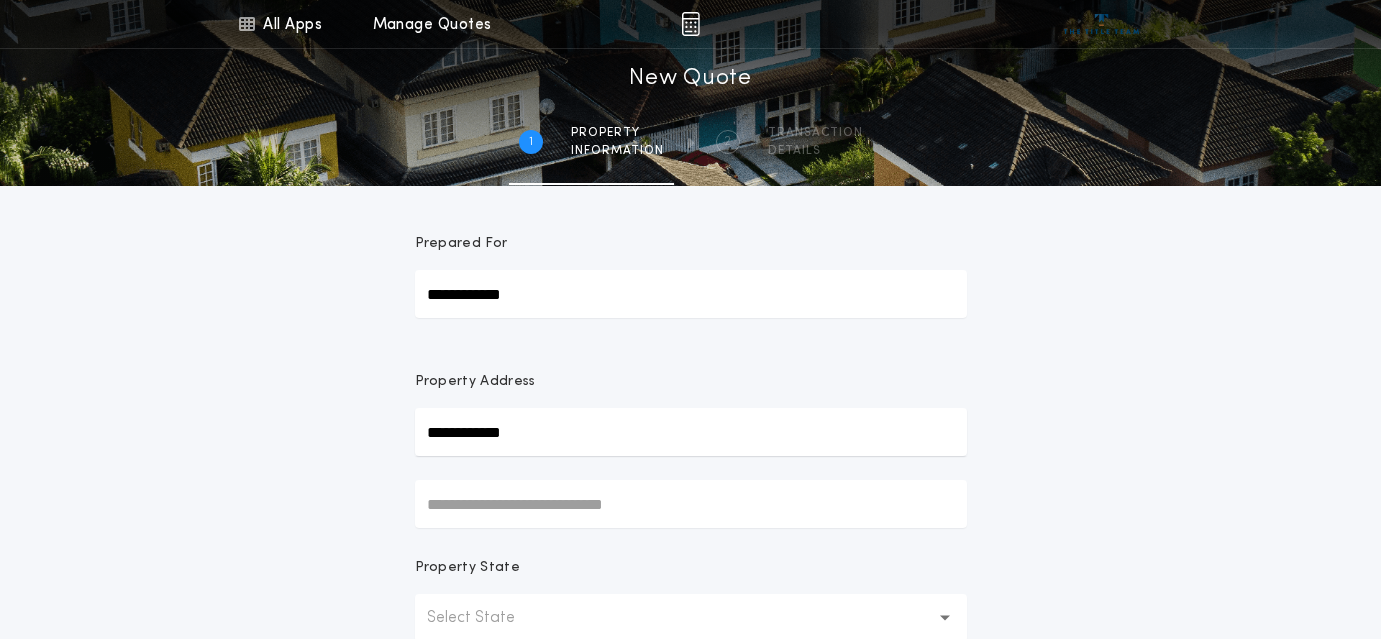 type on "**********" 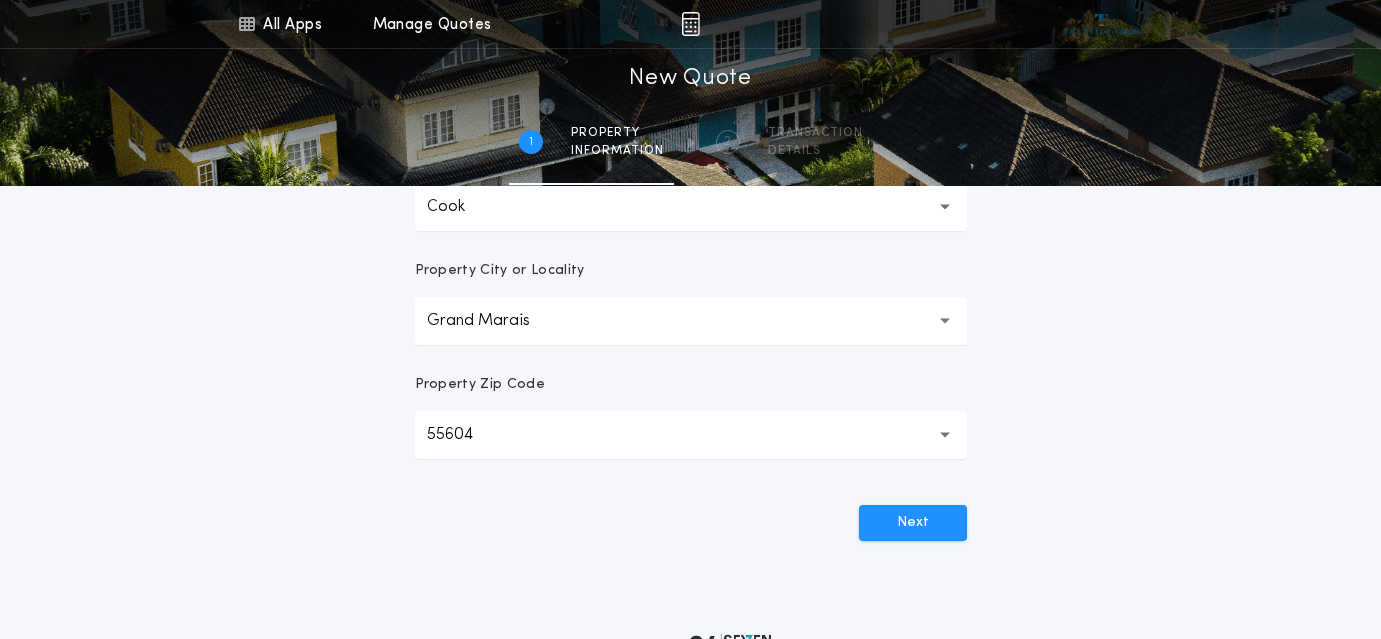 scroll, scrollTop: 636, scrollLeft: 0, axis: vertical 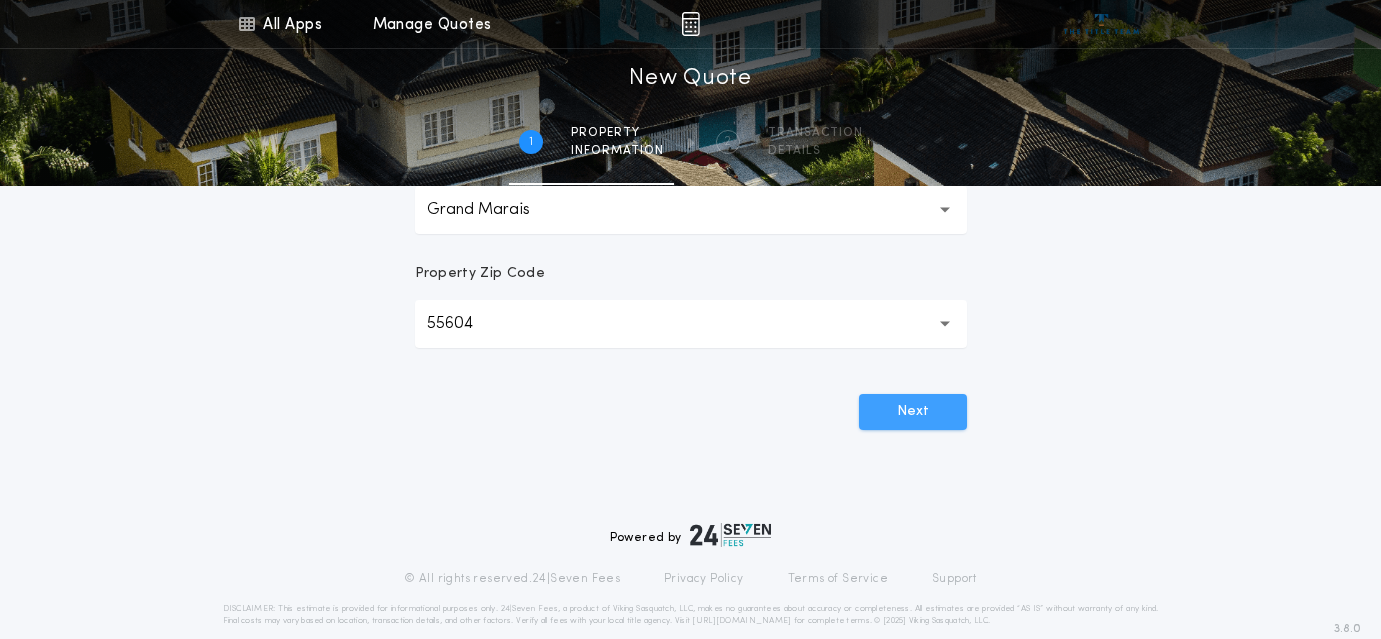 click on "Next" at bounding box center [913, 412] 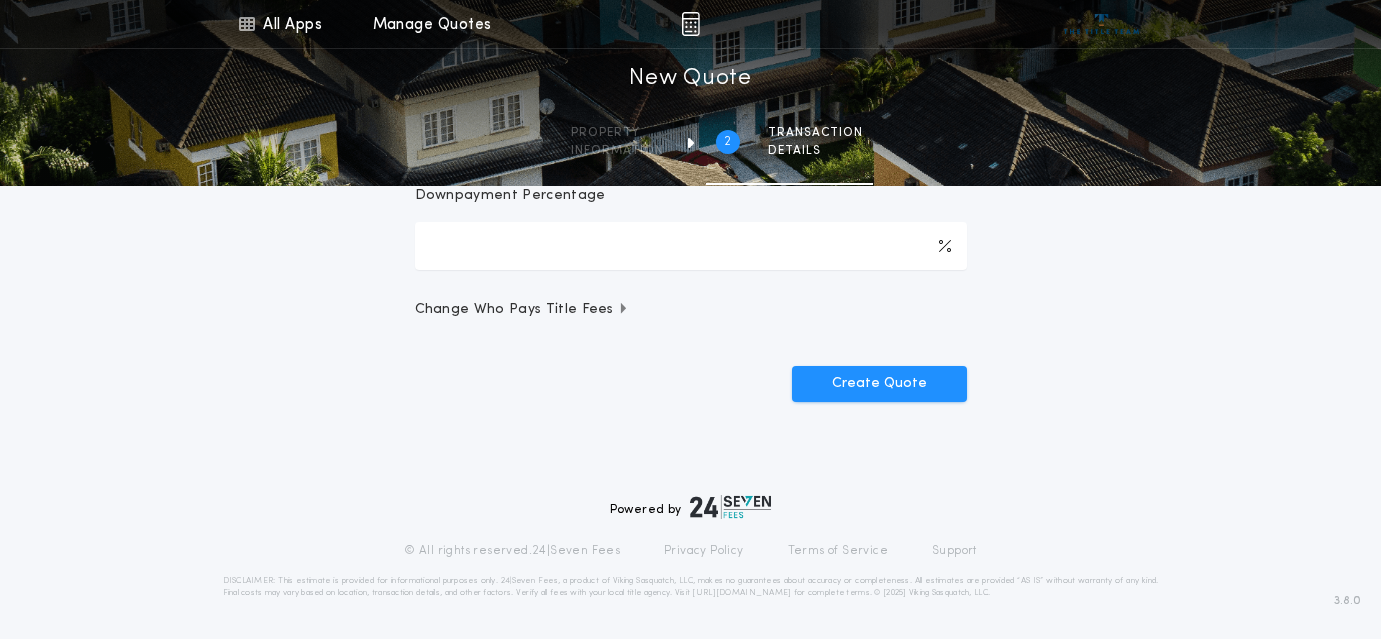 scroll, scrollTop: 462, scrollLeft: 0, axis: vertical 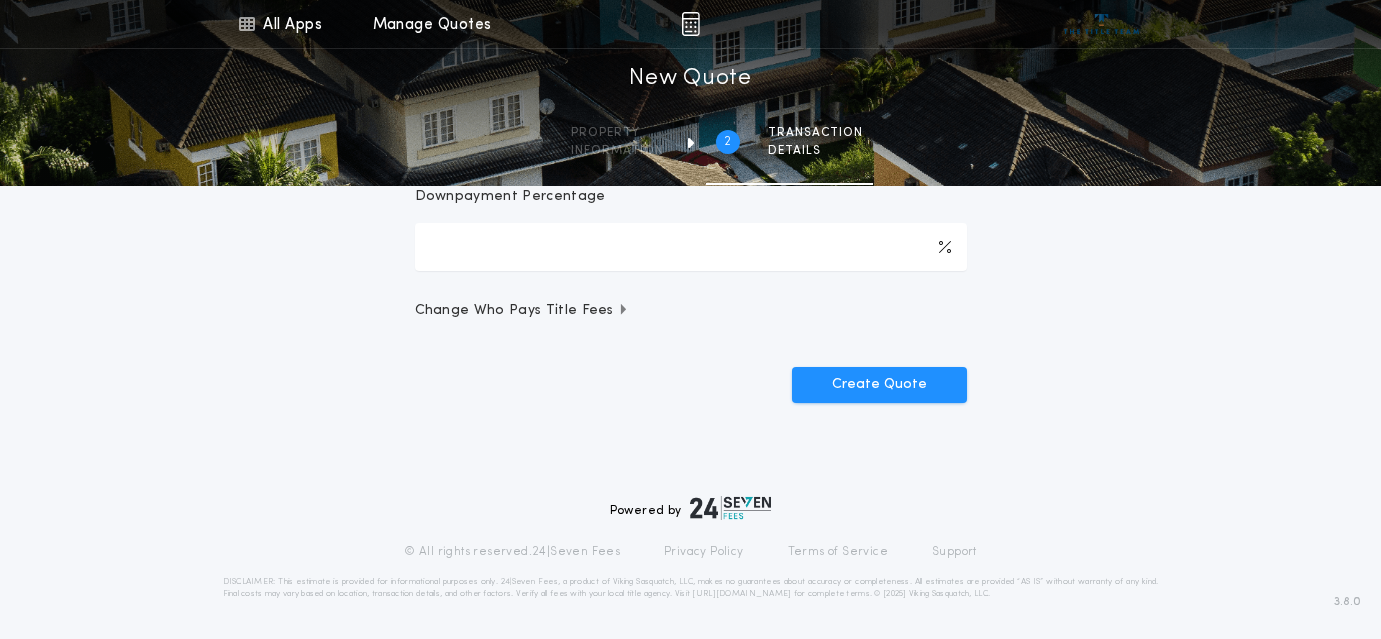 click at bounding box center (439, -164) 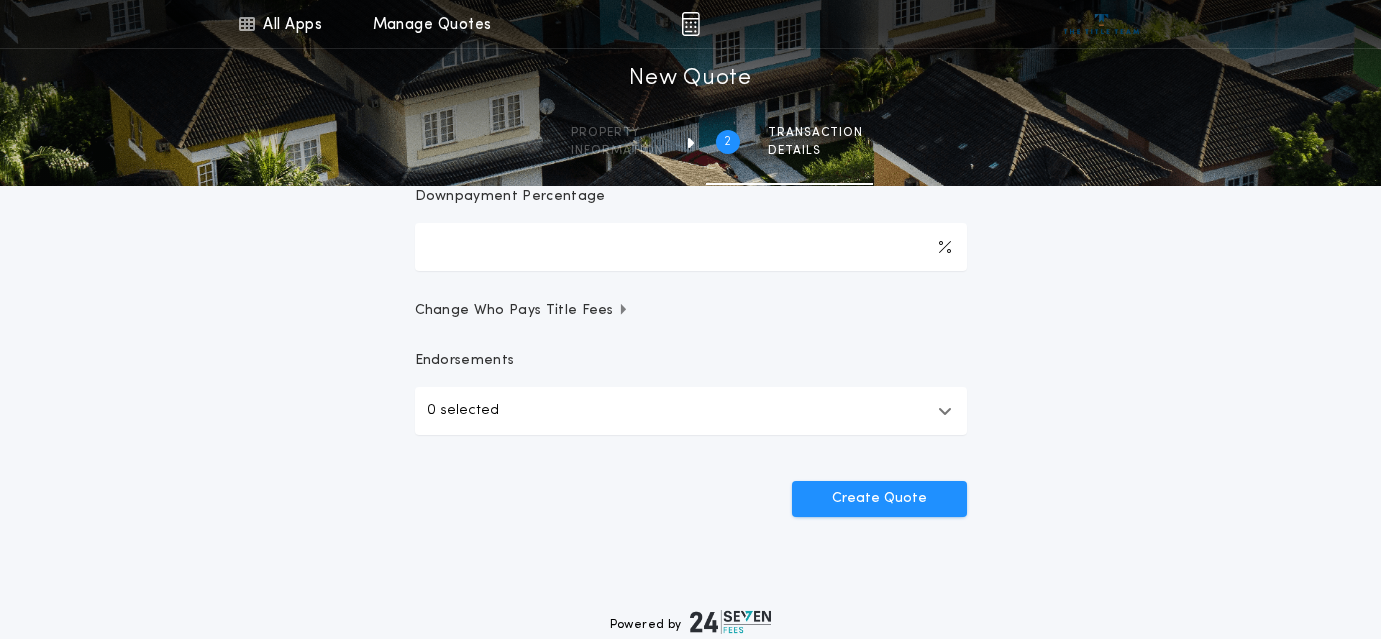 click on "Sale Price" at bounding box center [691, 19] 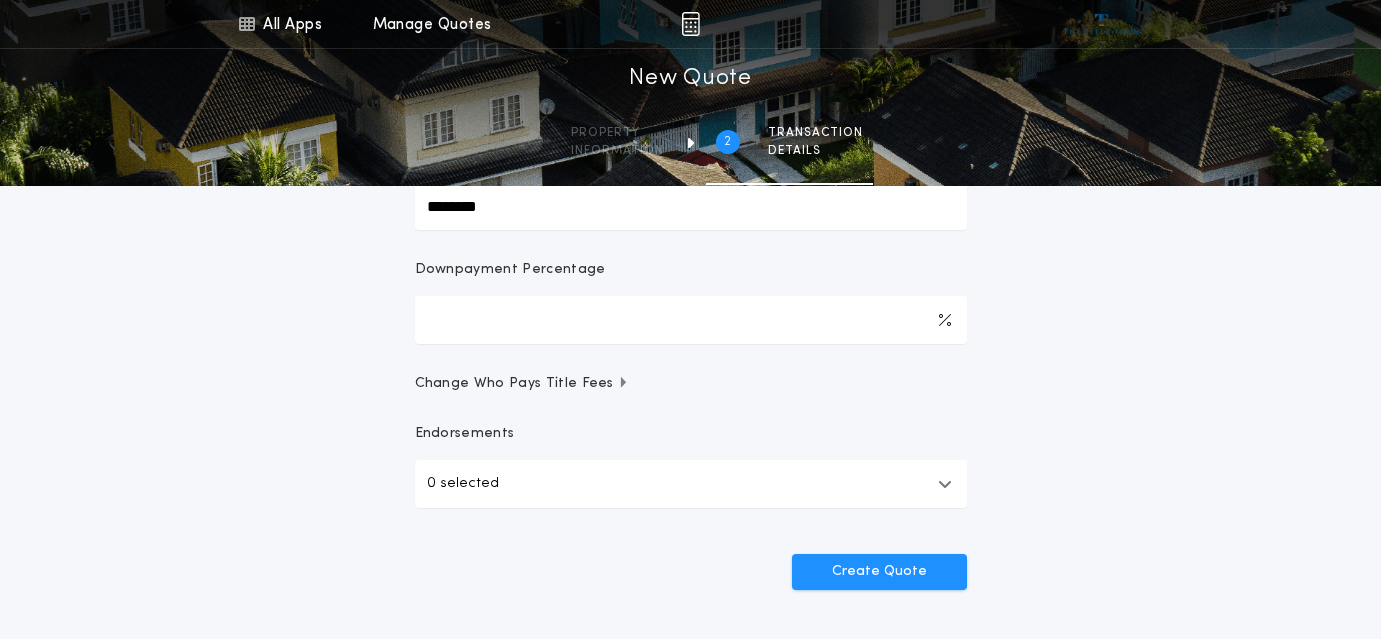 click on "0 selected" at bounding box center (691, 484) 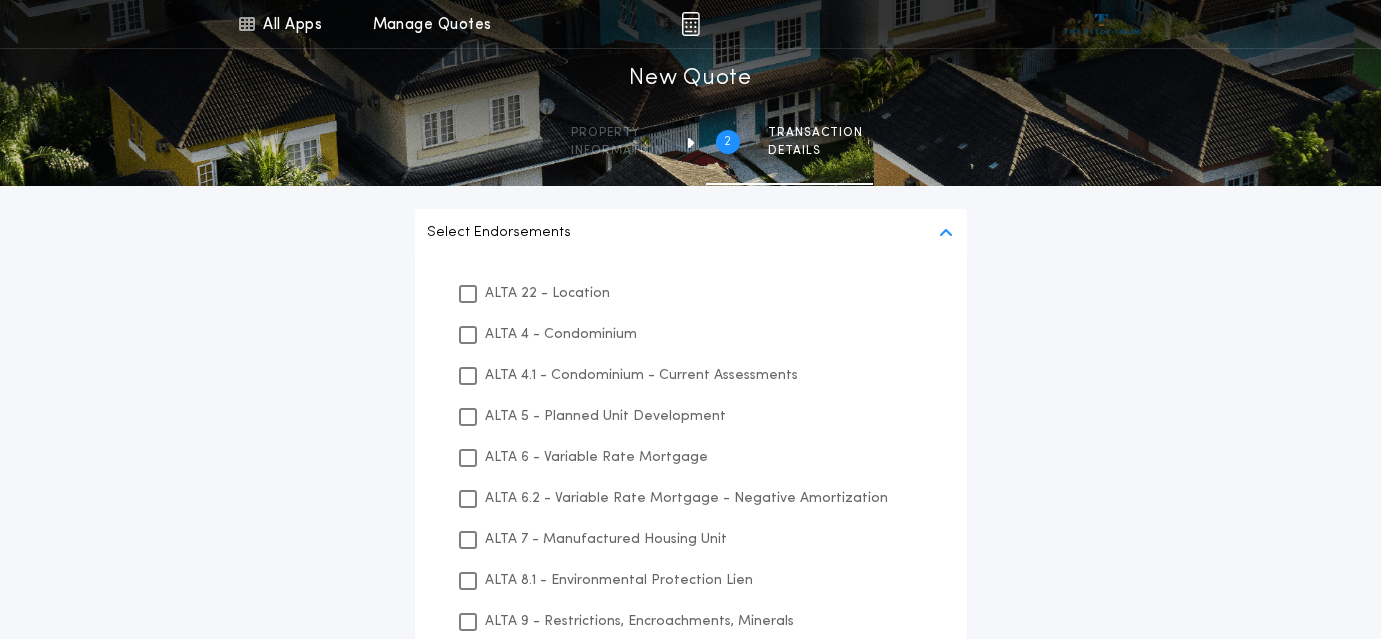 scroll, scrollTop: 661, scrollLeft: 0, axis: vertical 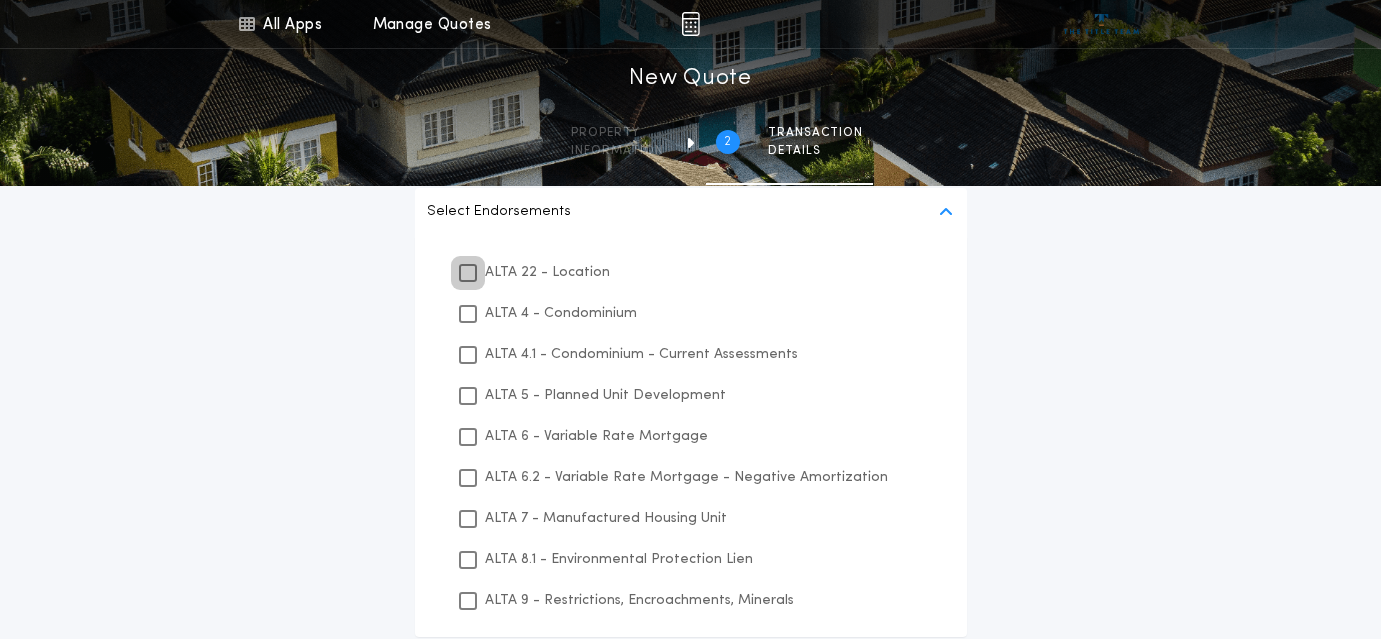 click at bounding box center [468, 273] 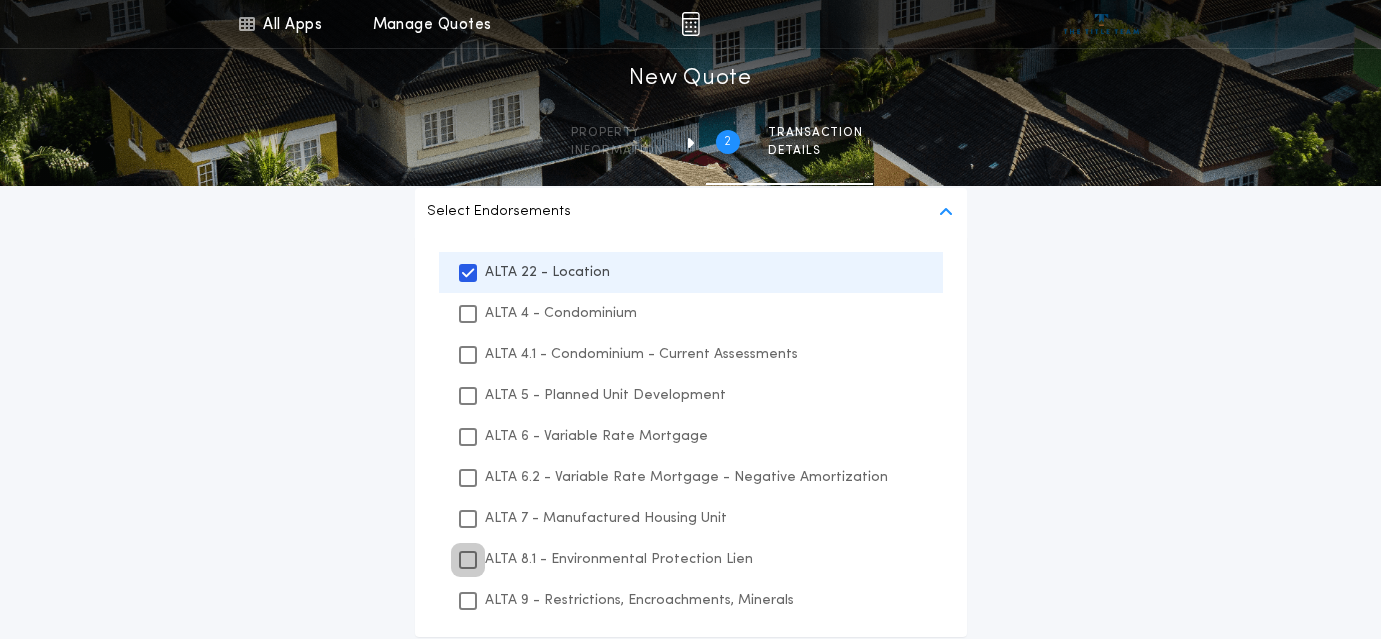 click at bounding box center [468, 560] 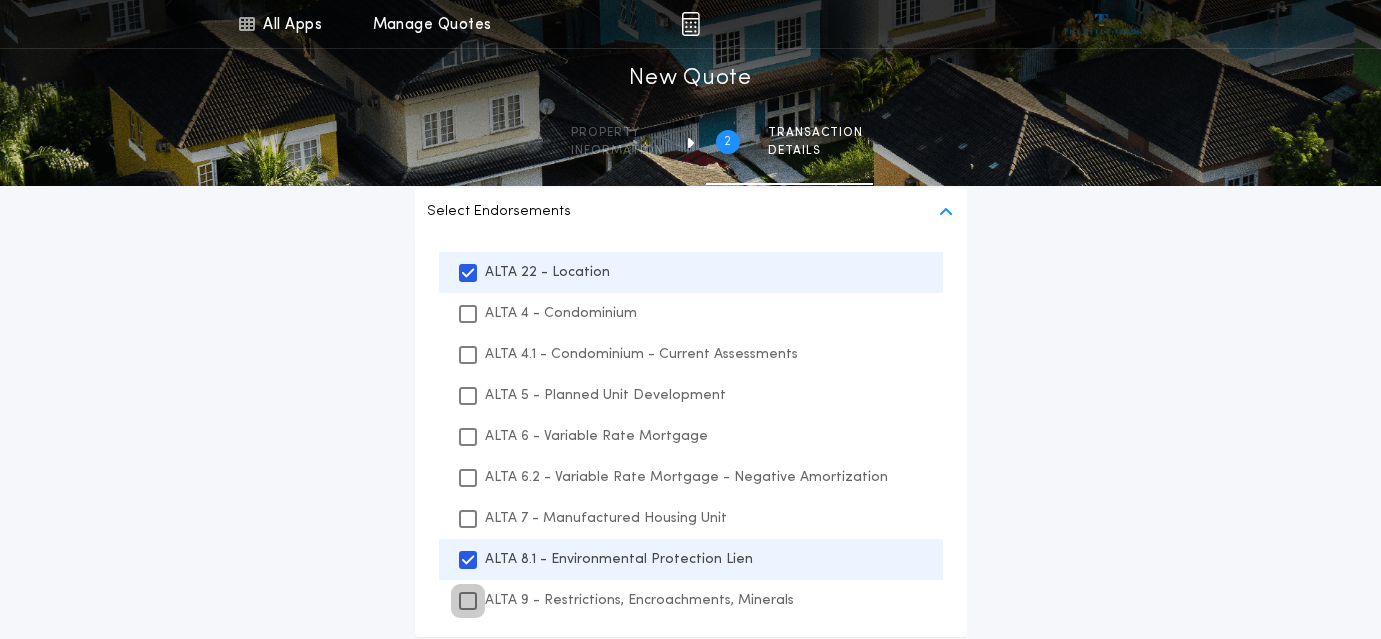 click at bounding box center (468, 601) 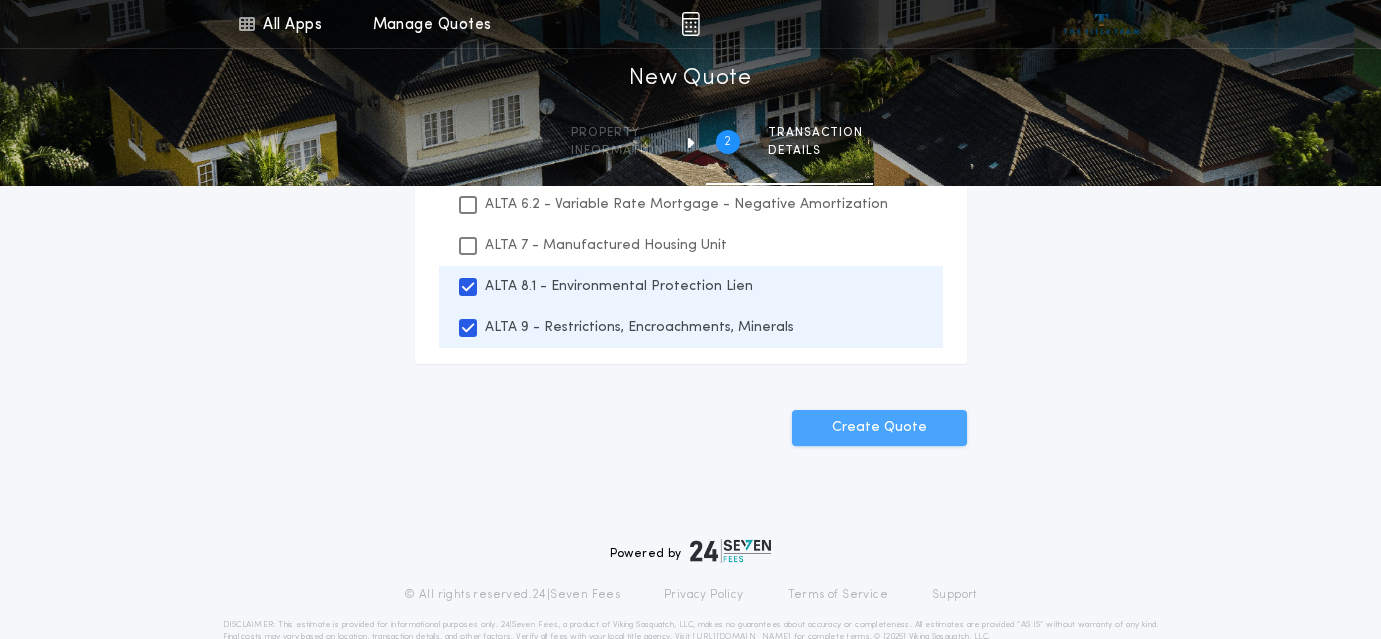 click on "Create Quote" at bounding box center [879, 428] 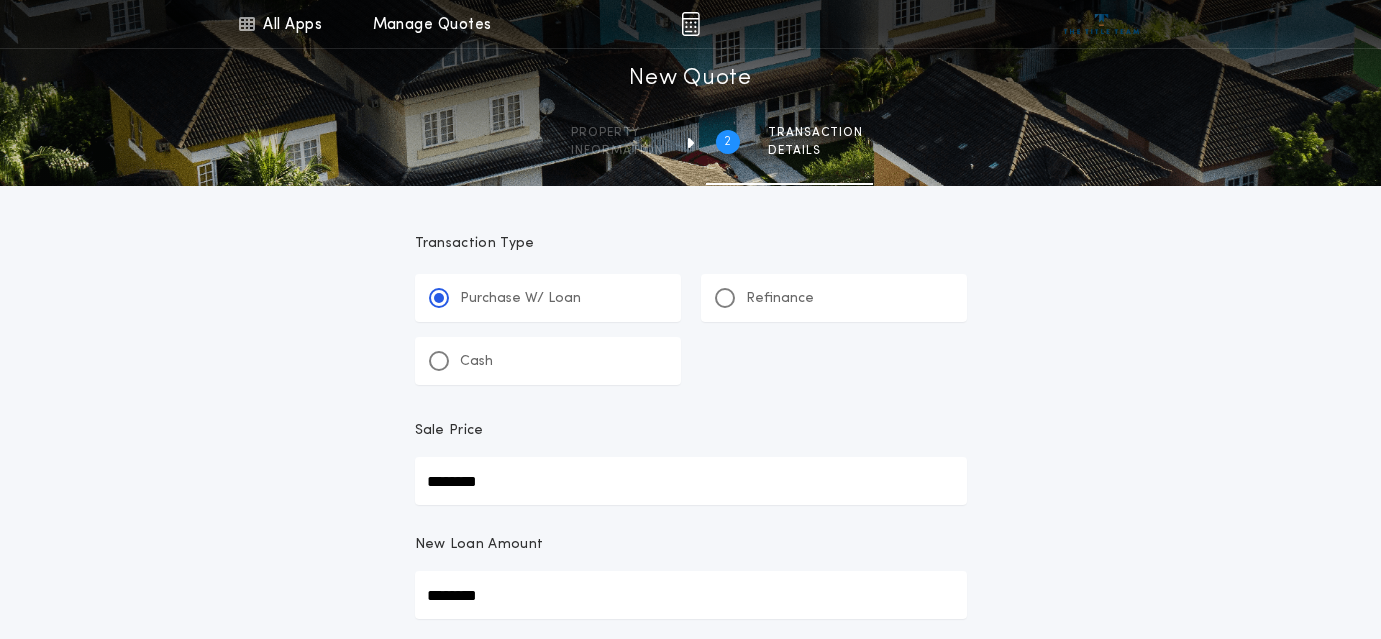 scroll, scrollTop: 272, scrollLeft: 0, axis: vertical 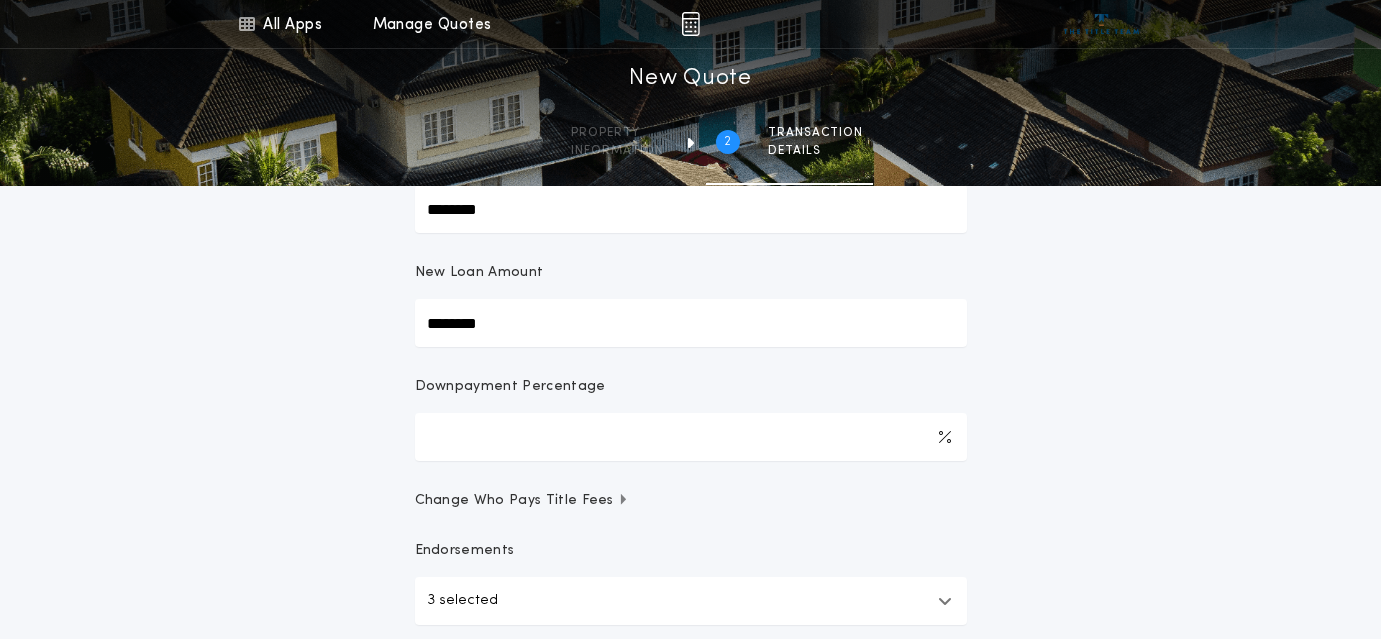 click on "********" at bounding box center (691, 323) 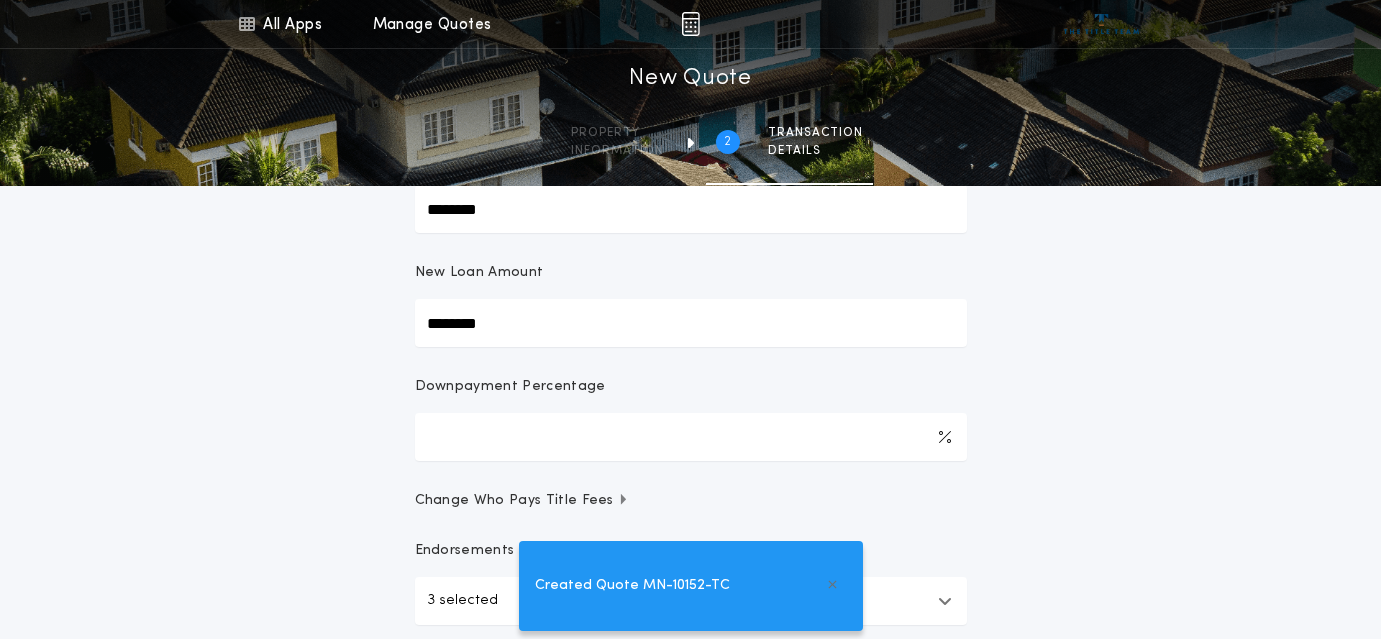 type on "*******" 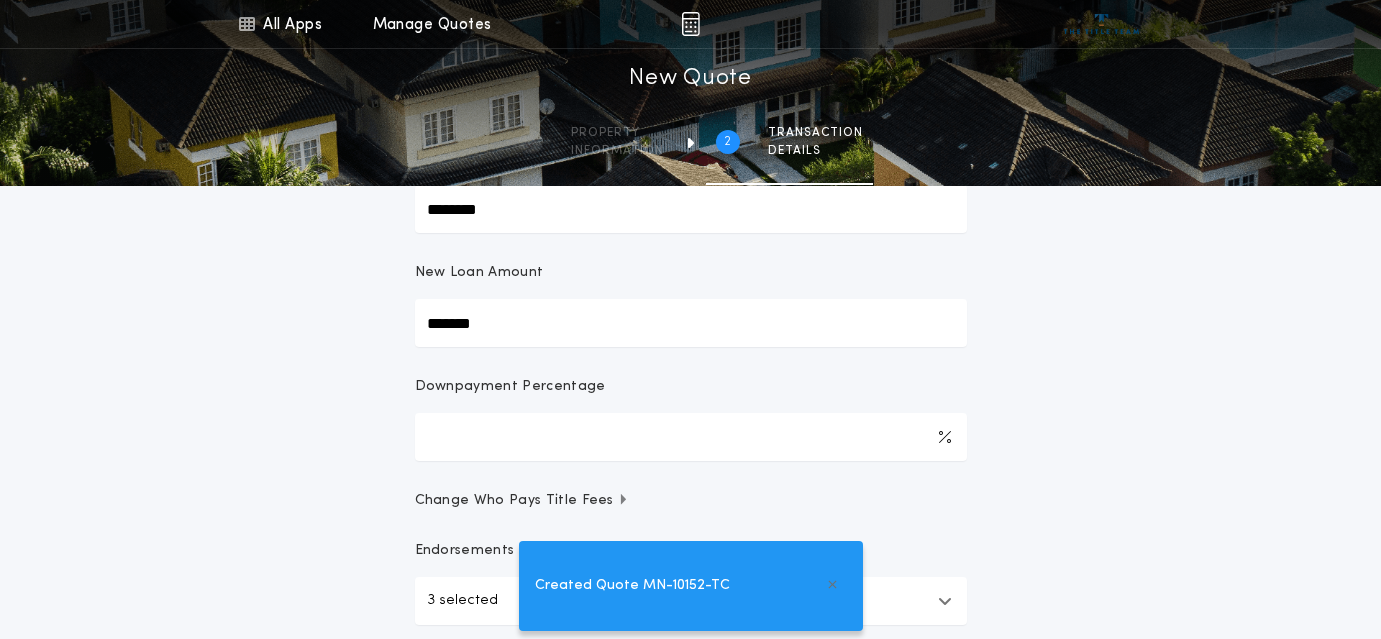 type on "******" 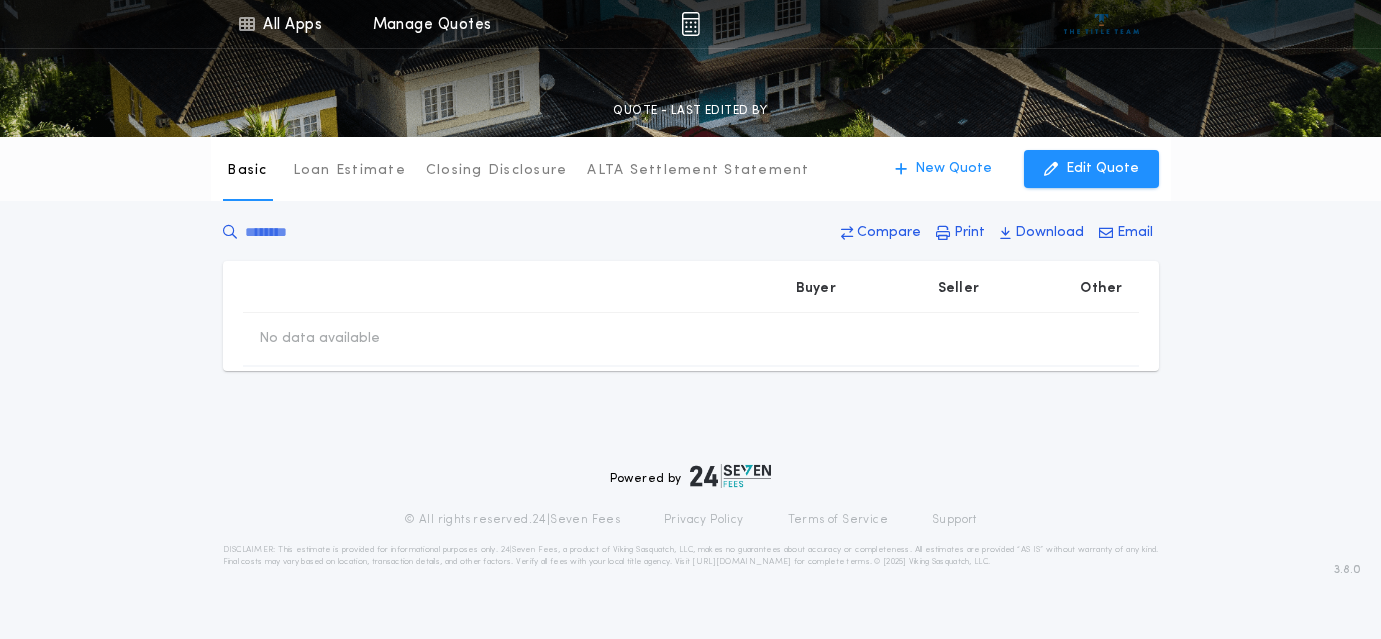scroll, scrollTop: 0, scrollLeft: 0, axis: both 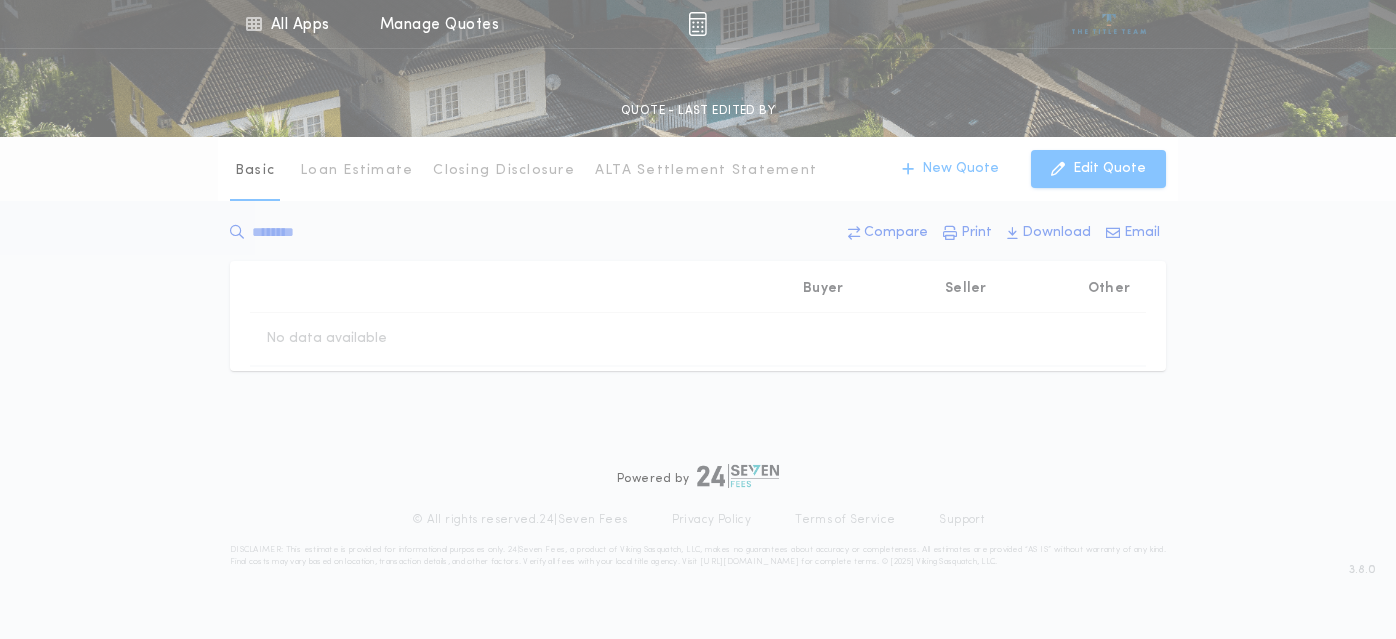 type on "********" 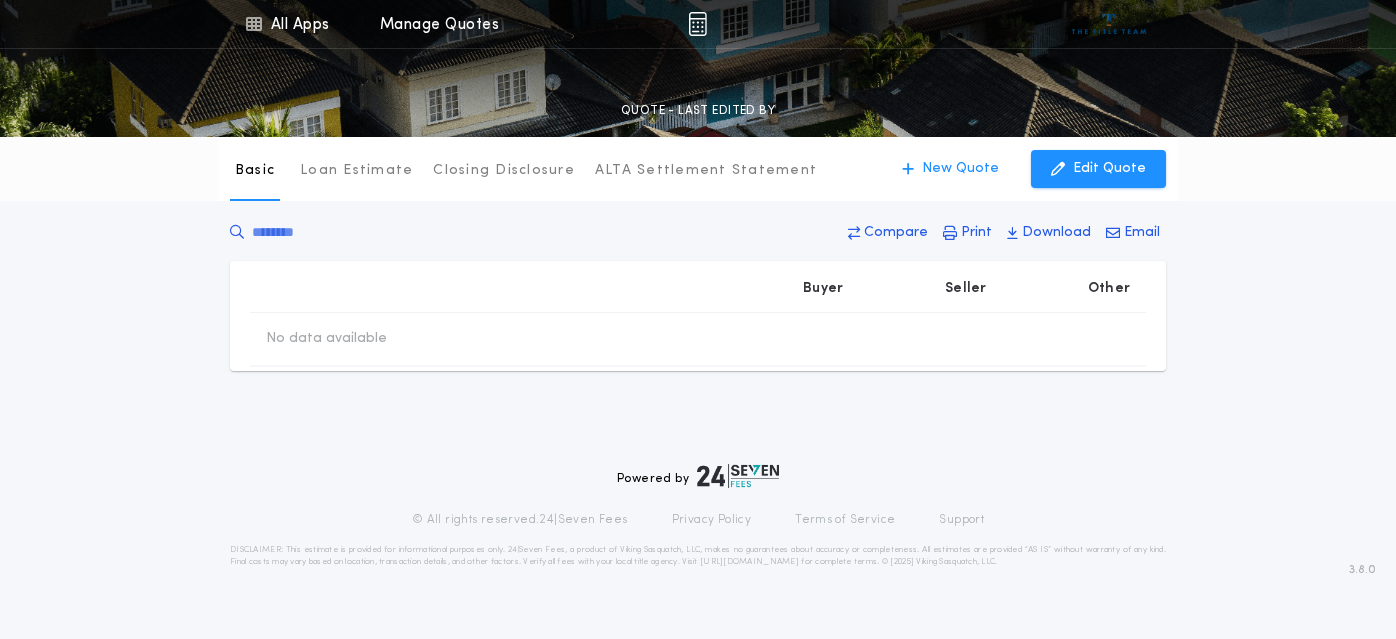 type on "********" 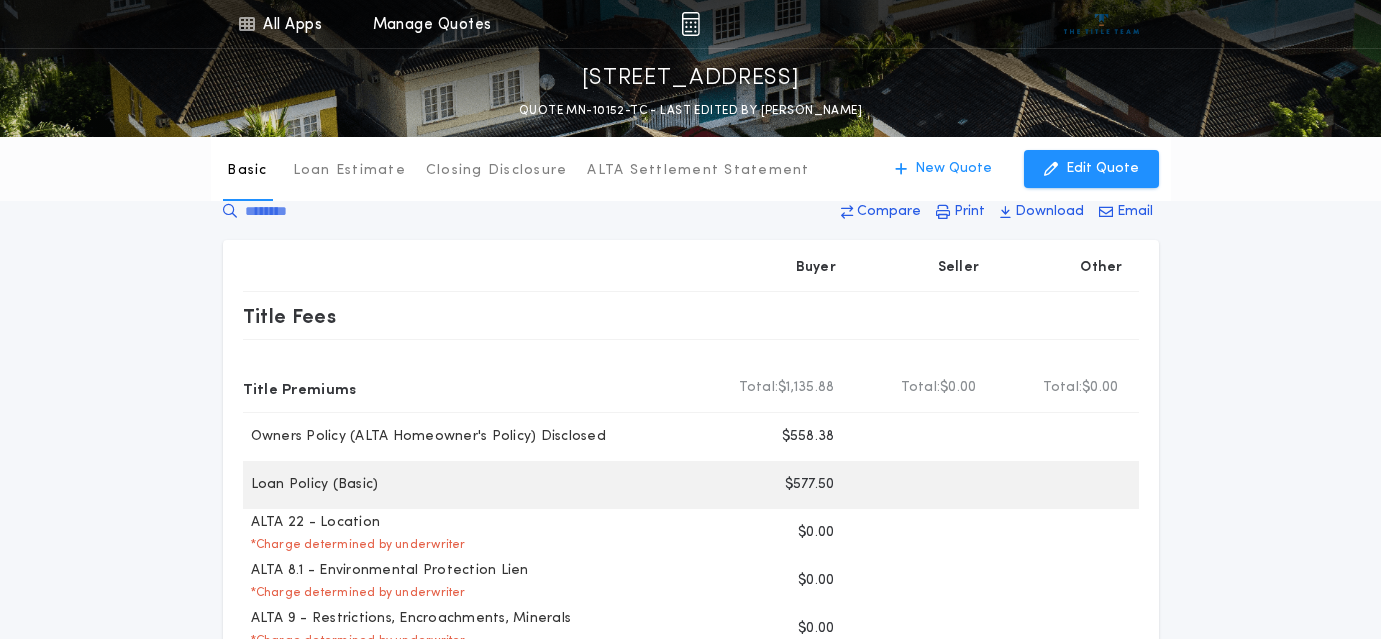 scroll, scrollTop: 0, scrollLeft: 0, axis: both 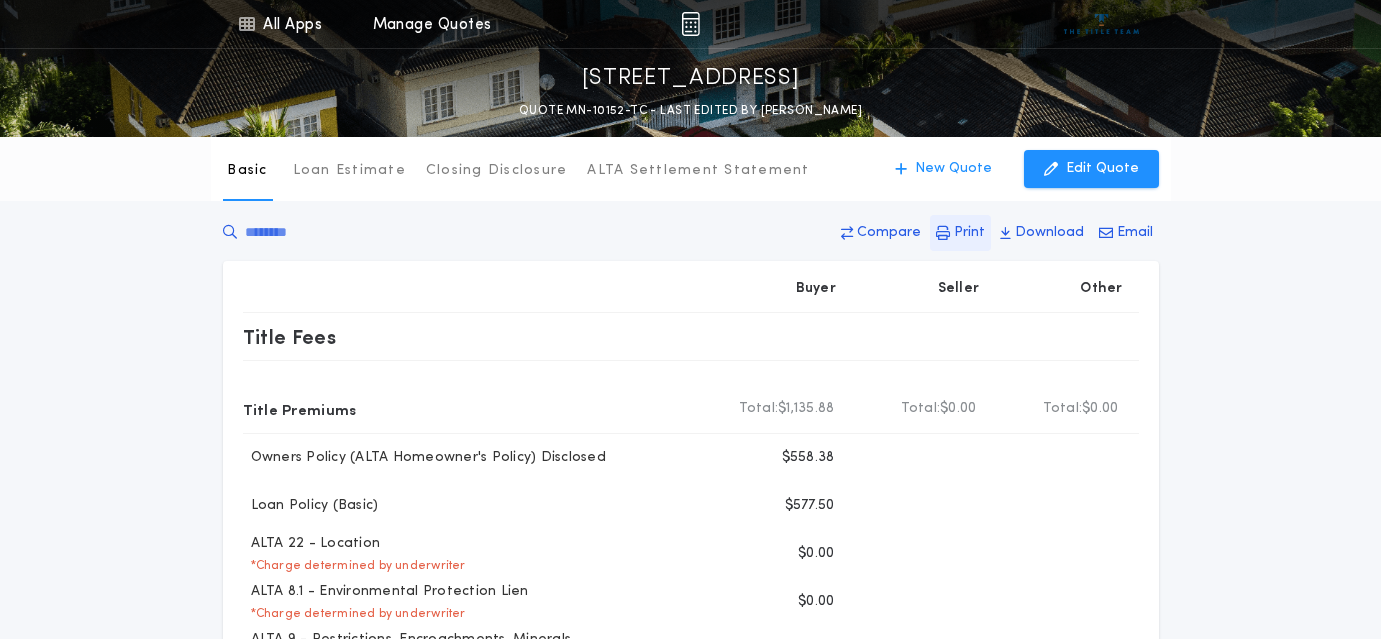 click on "Print" at bounding box center (969, 233) 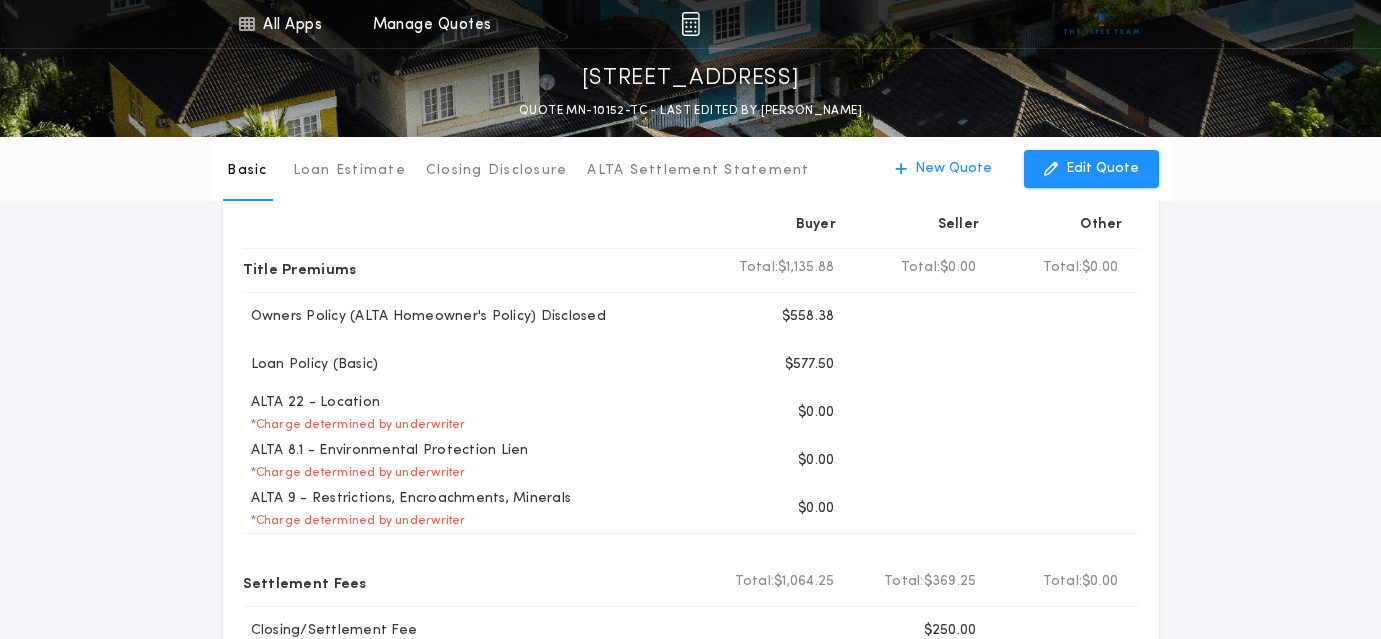 scroll, scrollTop: 0, scrollLeft: 0, axis: both 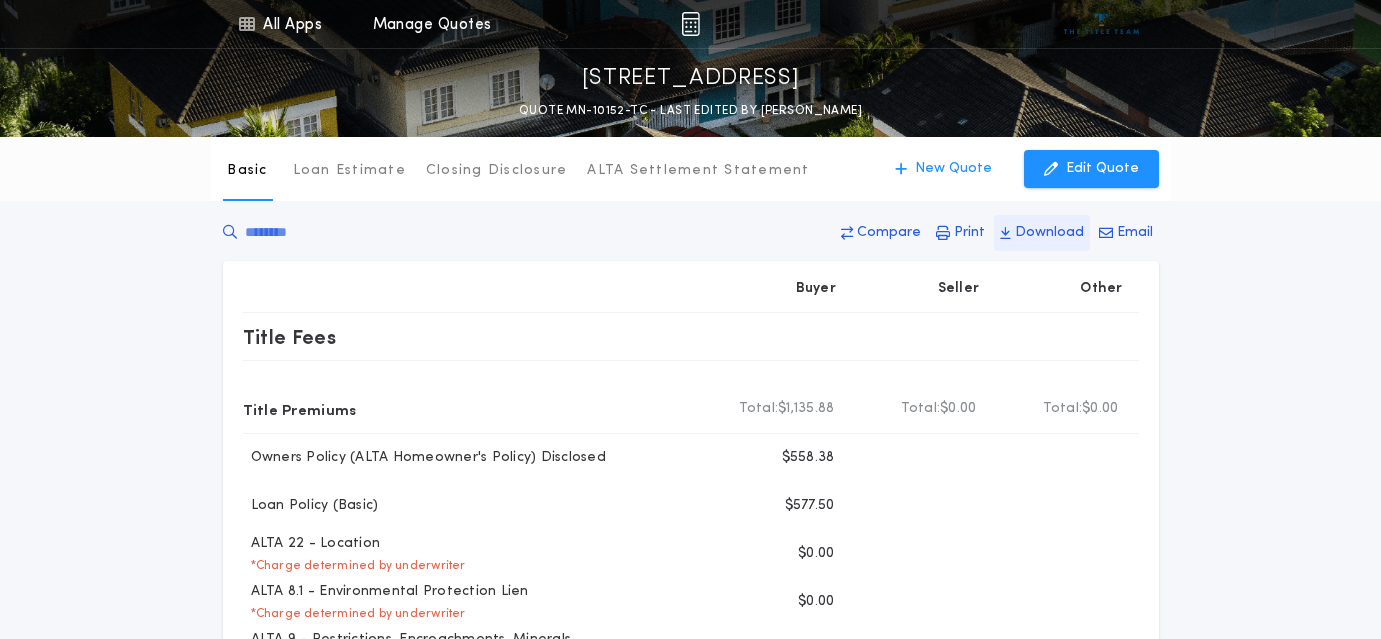 click on "Download" at bounding box center [1049, 233] 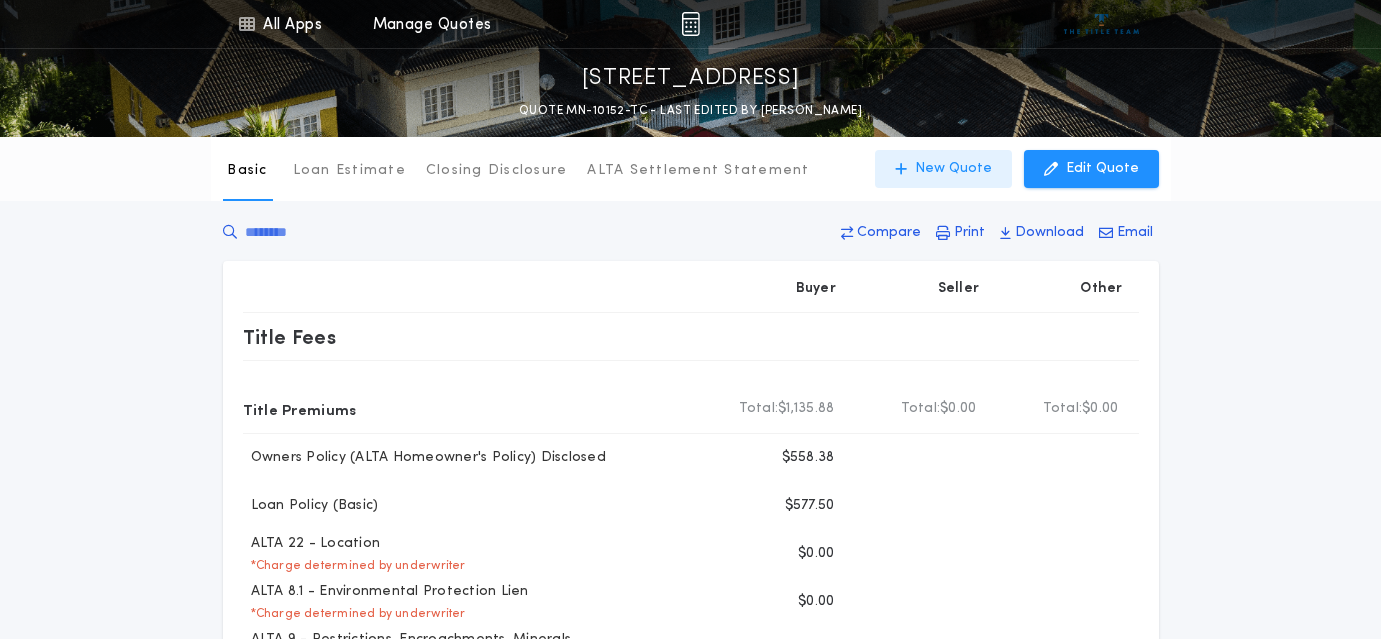 click on "New Quote" at bounding box center [953, 169] 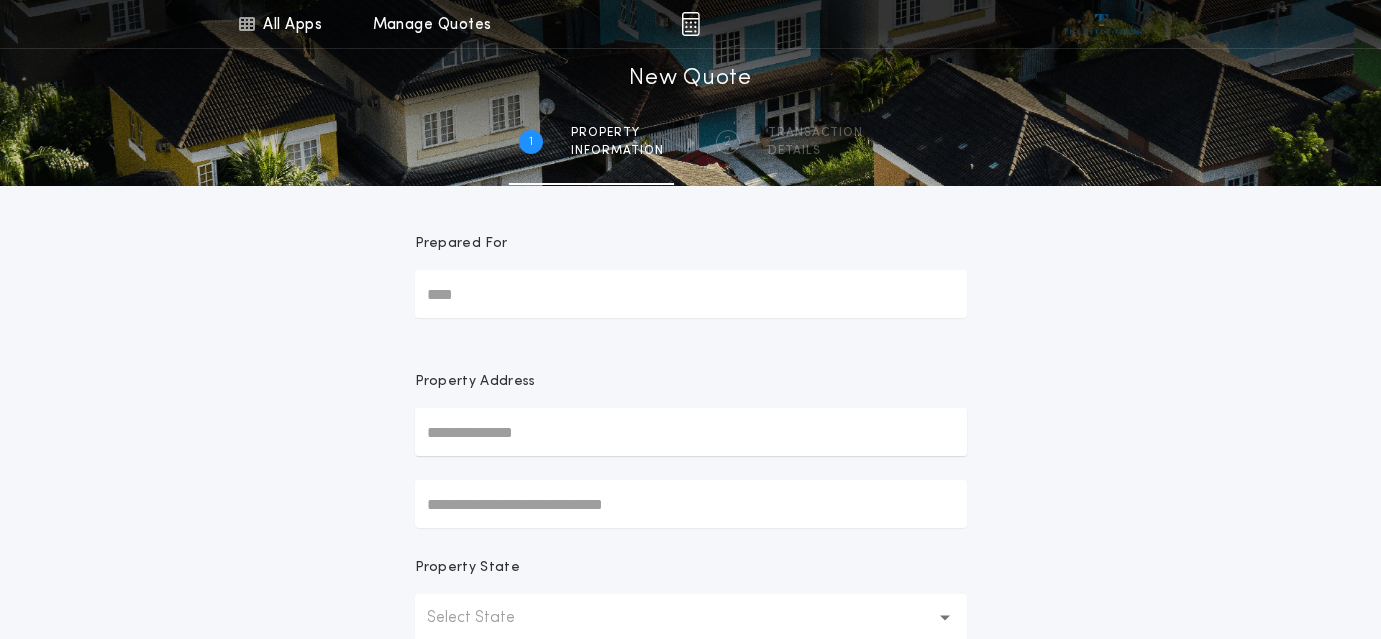 click on "Prepared For" at bounding box center [691, 294] 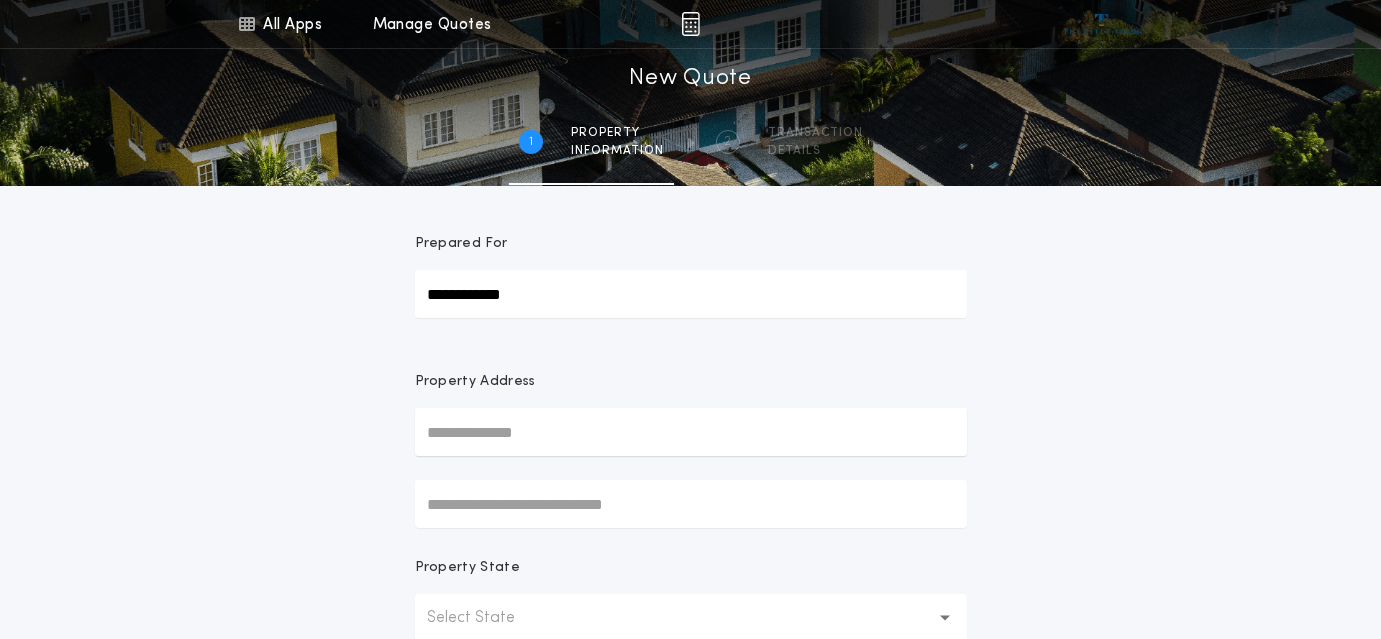 type on "**********" 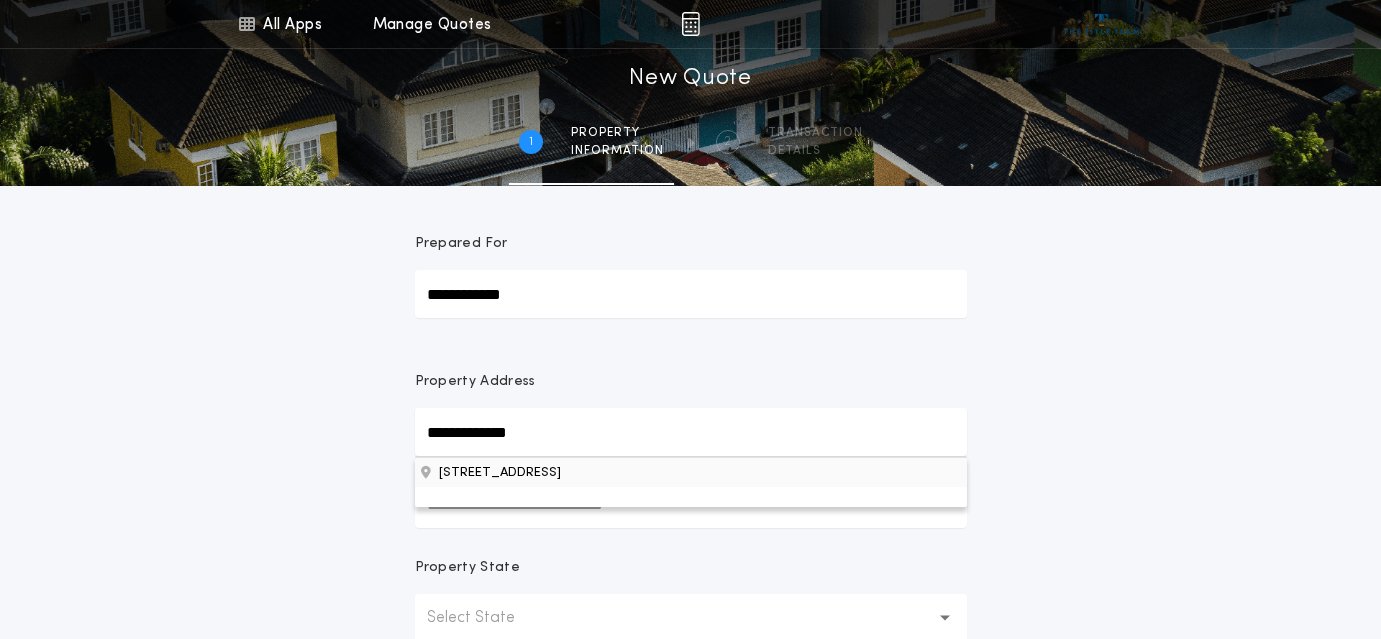 click on "23 Wood Mountain Rd, Grand Marais, MN, 55604, USA" at bounding box center (691, 472) 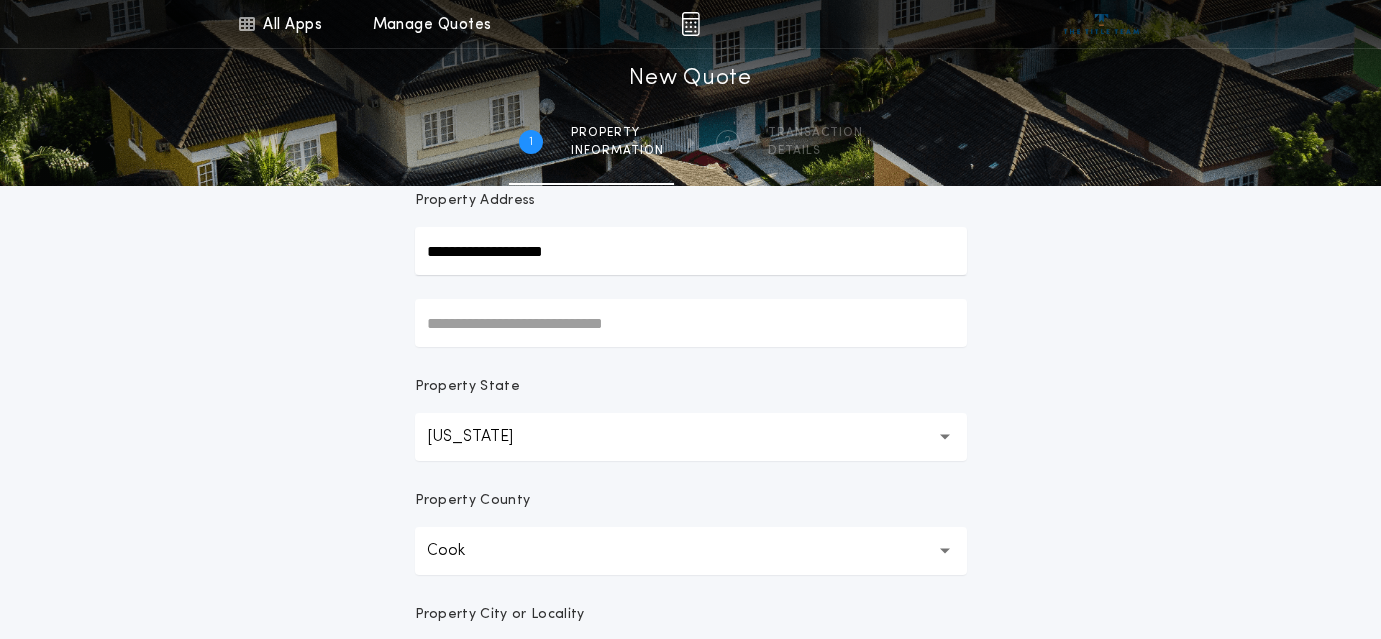 scroll, scrollTop: 545, scrollLeft: 0, axis: vertical 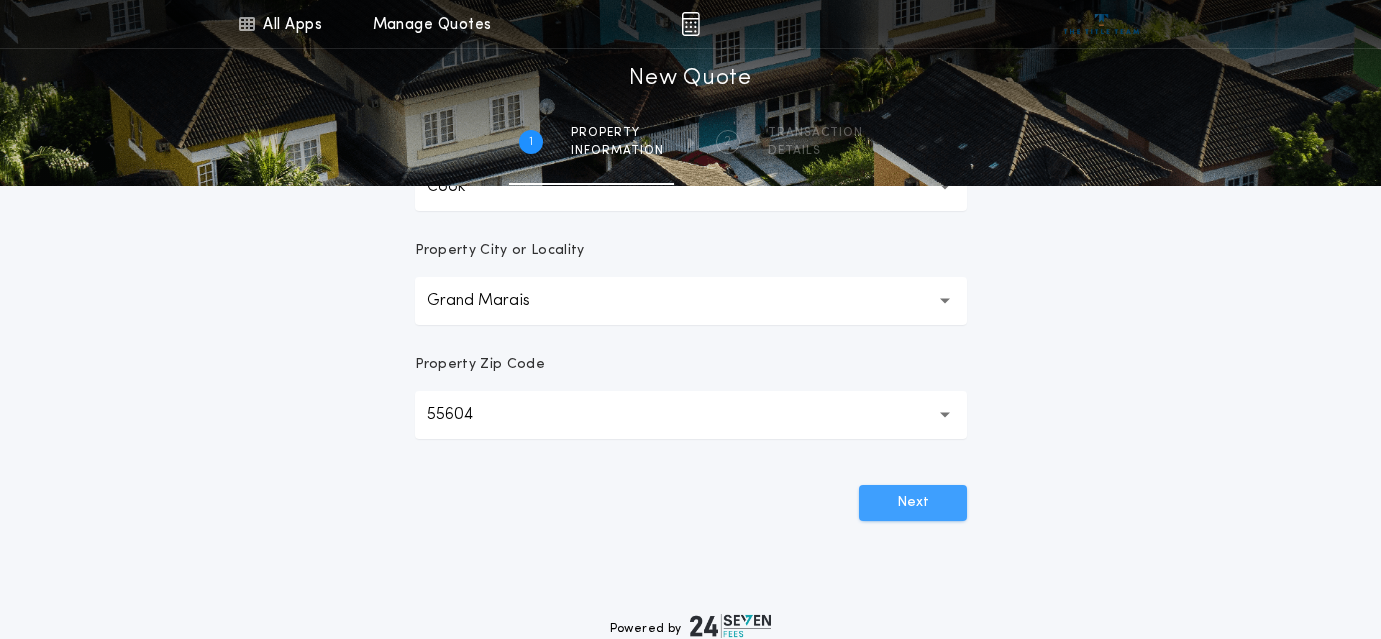 click on "Next" at bounding box center [913, 503] 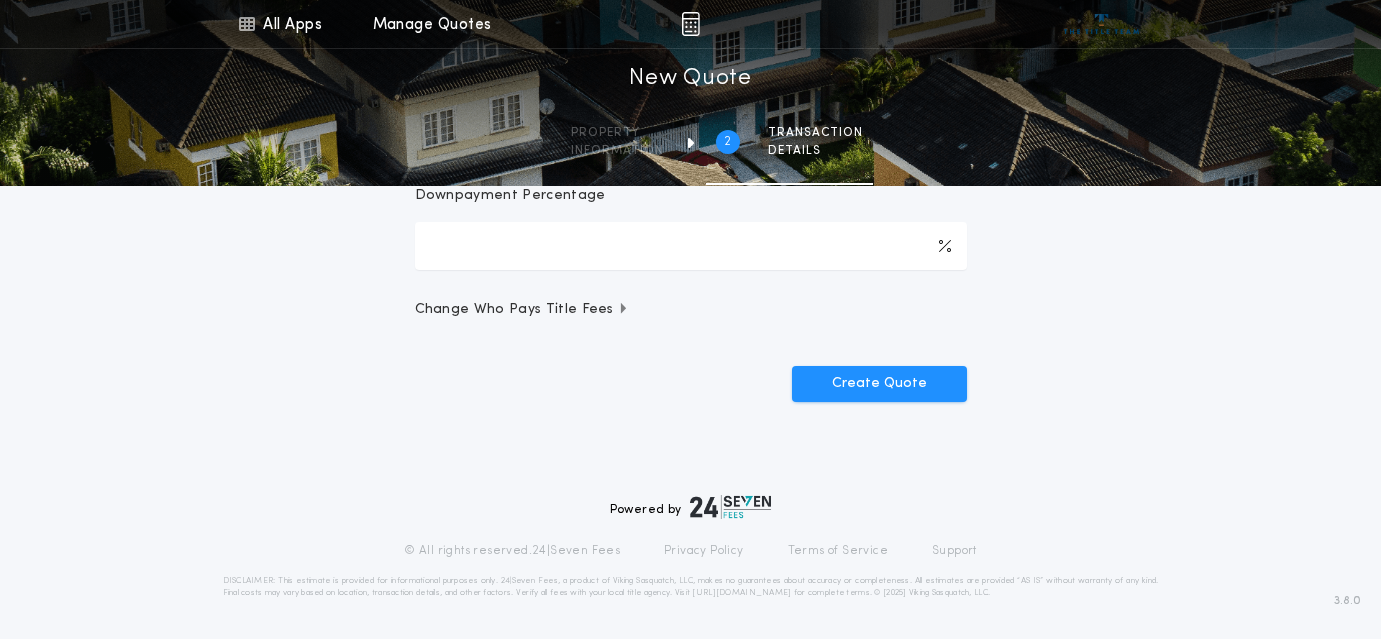 scroll, scrollTop: 462, scrollLeft: 0, axis: vertical 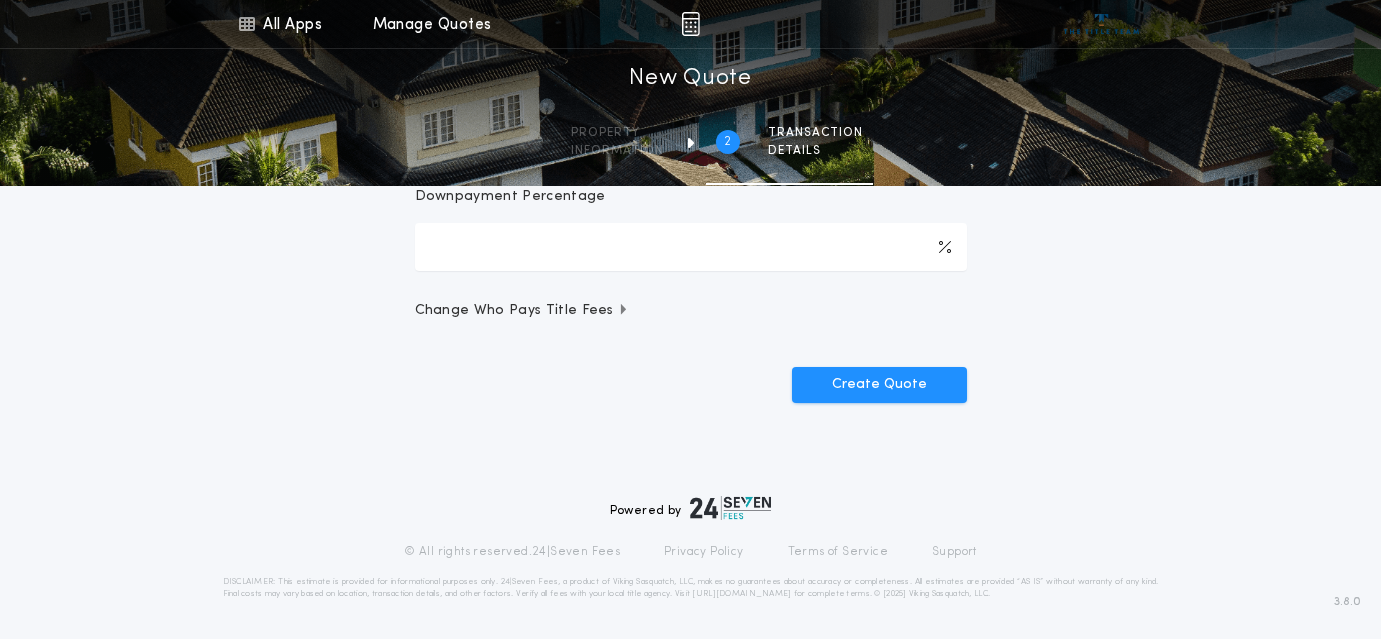 click on "Cash" at bounding box center [461, -101] 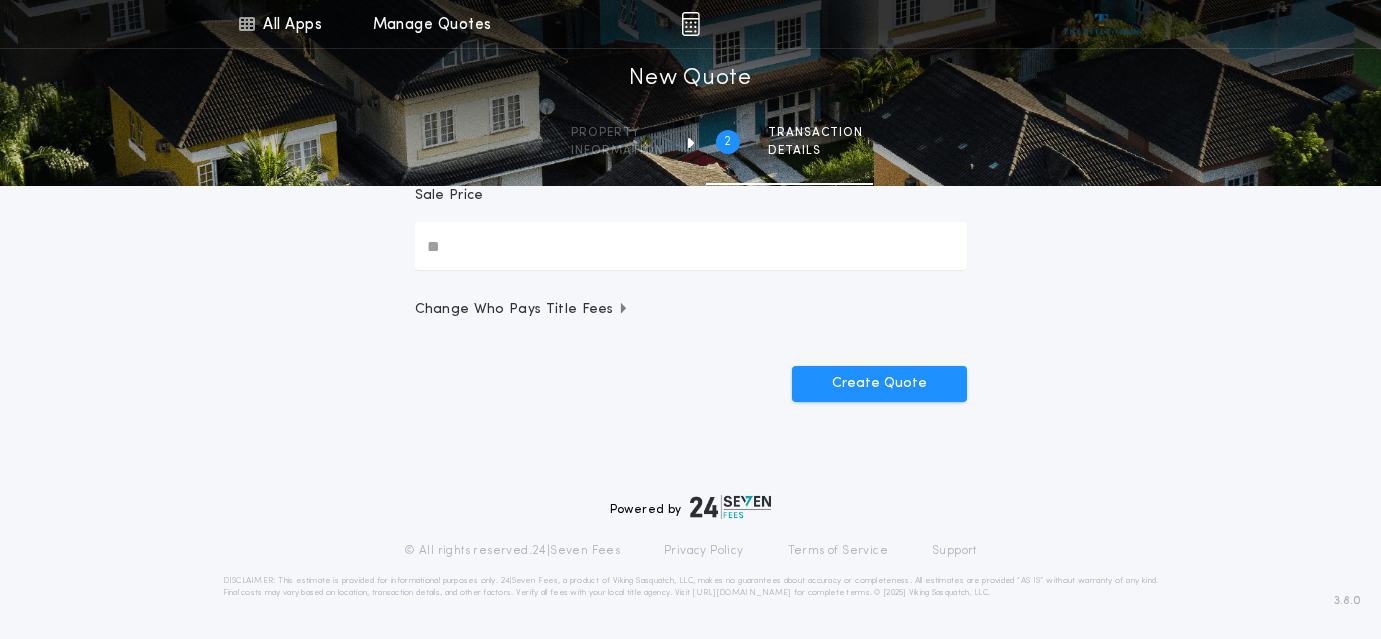 scroll, scrollTop: 234, scrollLeft: 0, axis: vertical 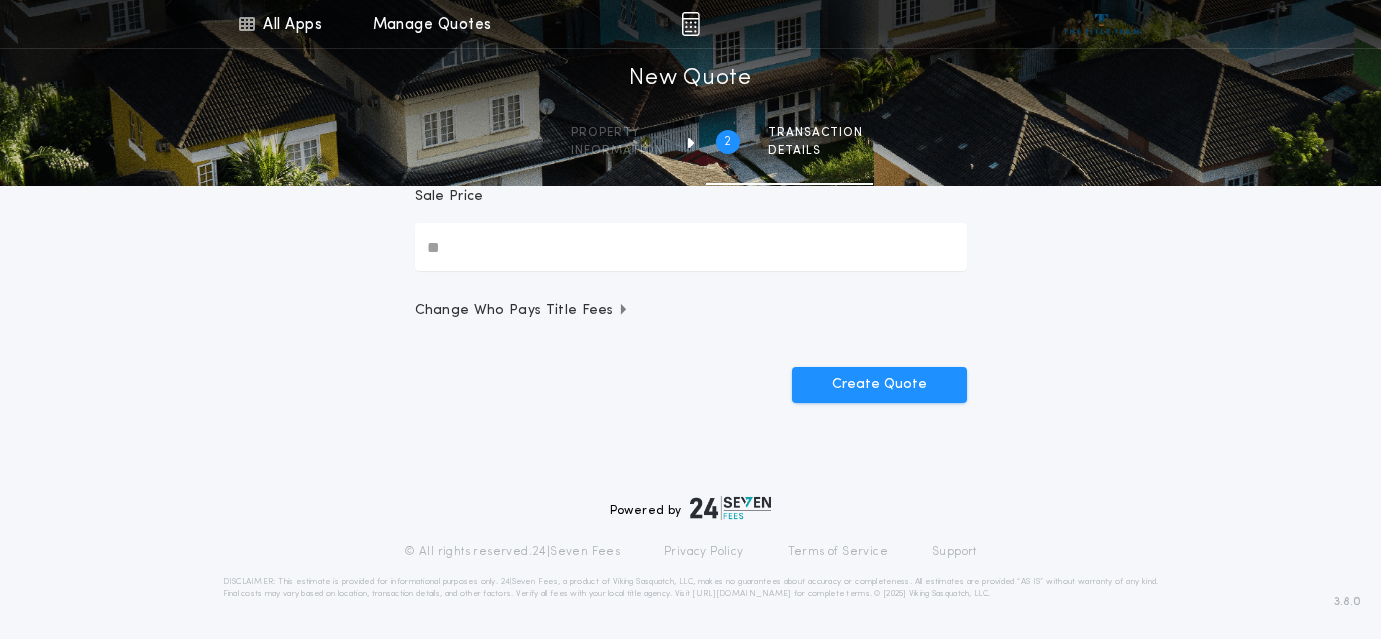click on "Sale Price" at bounding box center (691, 247) 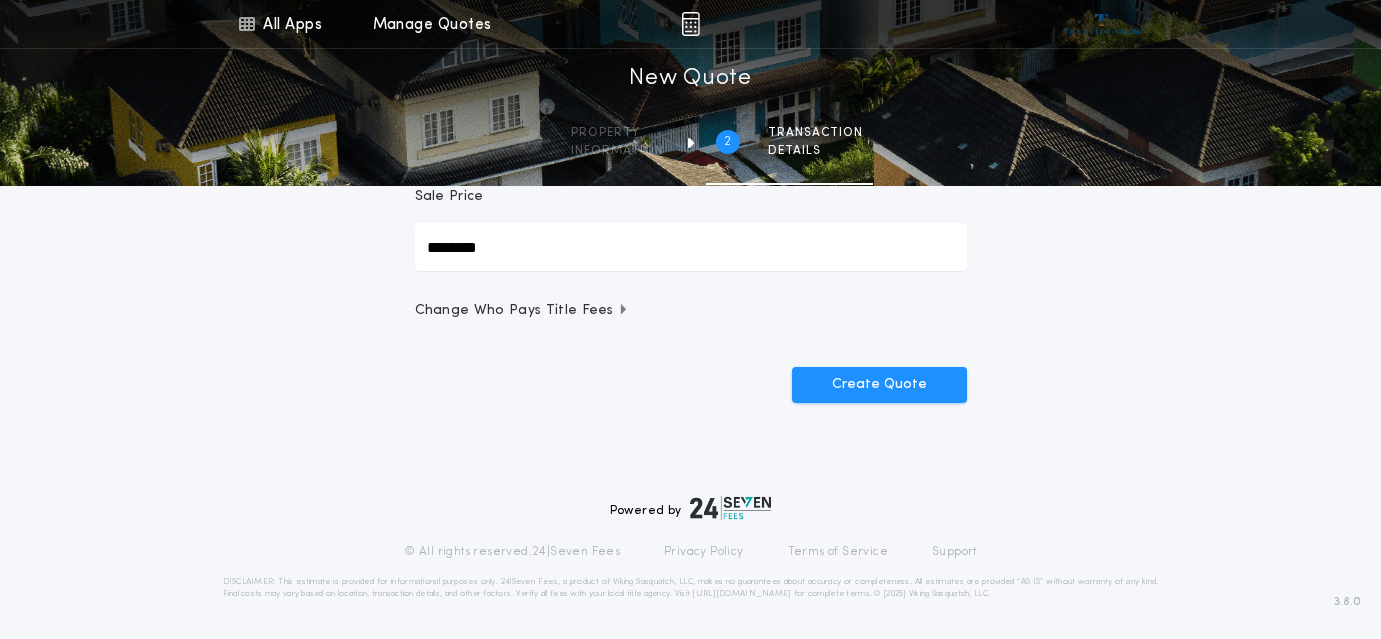 type on "********" 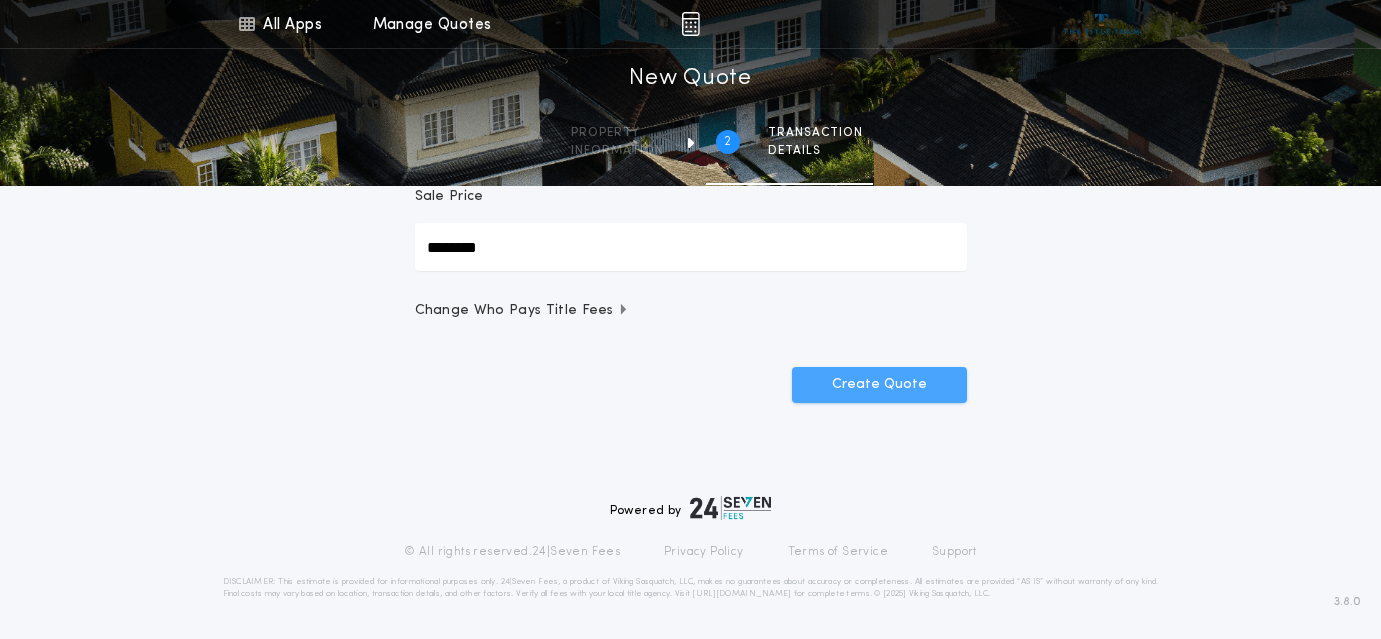 click on "Create Quote" at bounding box center [879, 385] 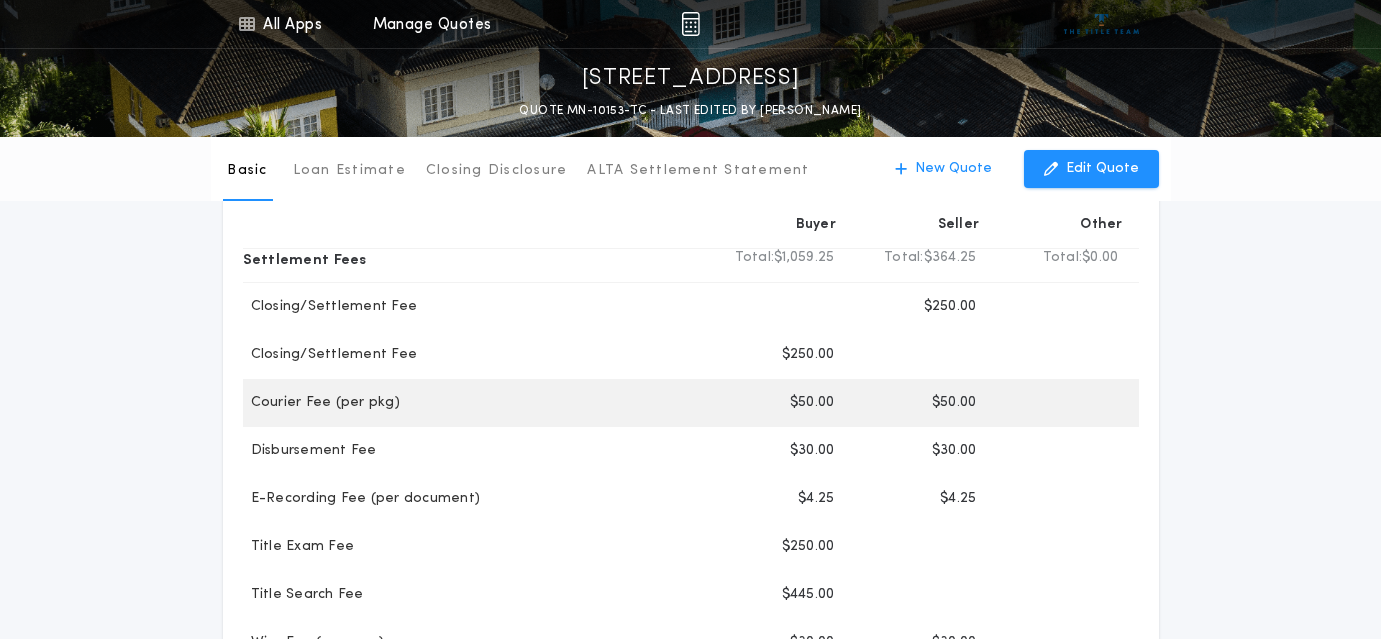 scroll, scrollTop: 0, scrollLeft: 0, axis: both 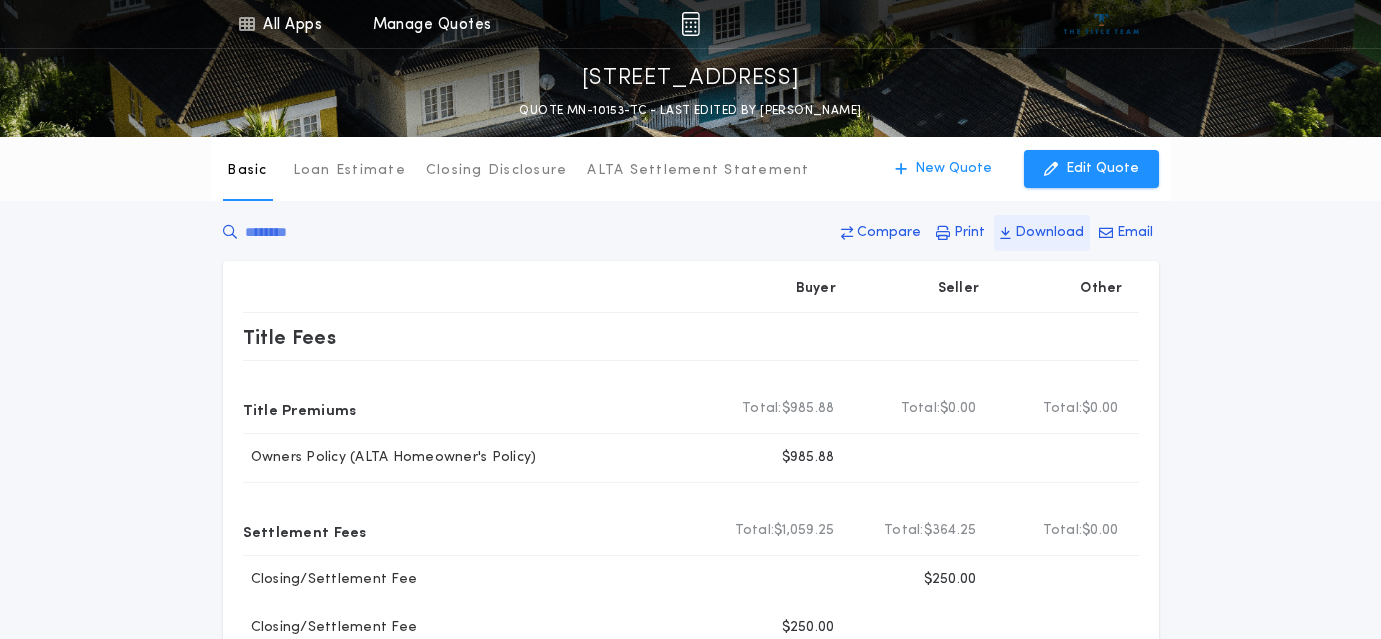 click on "Download" at bounding box center (1049, 233) 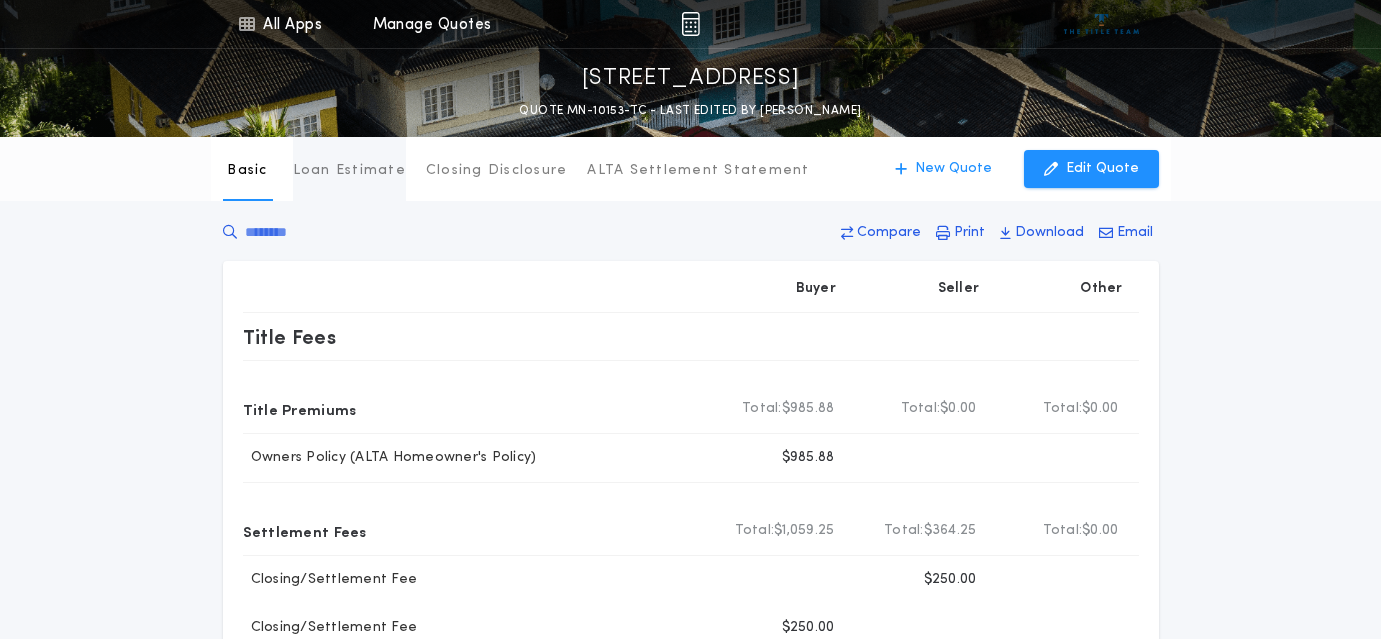 click on "Loan Estimate" at bounding box center [349, 171] 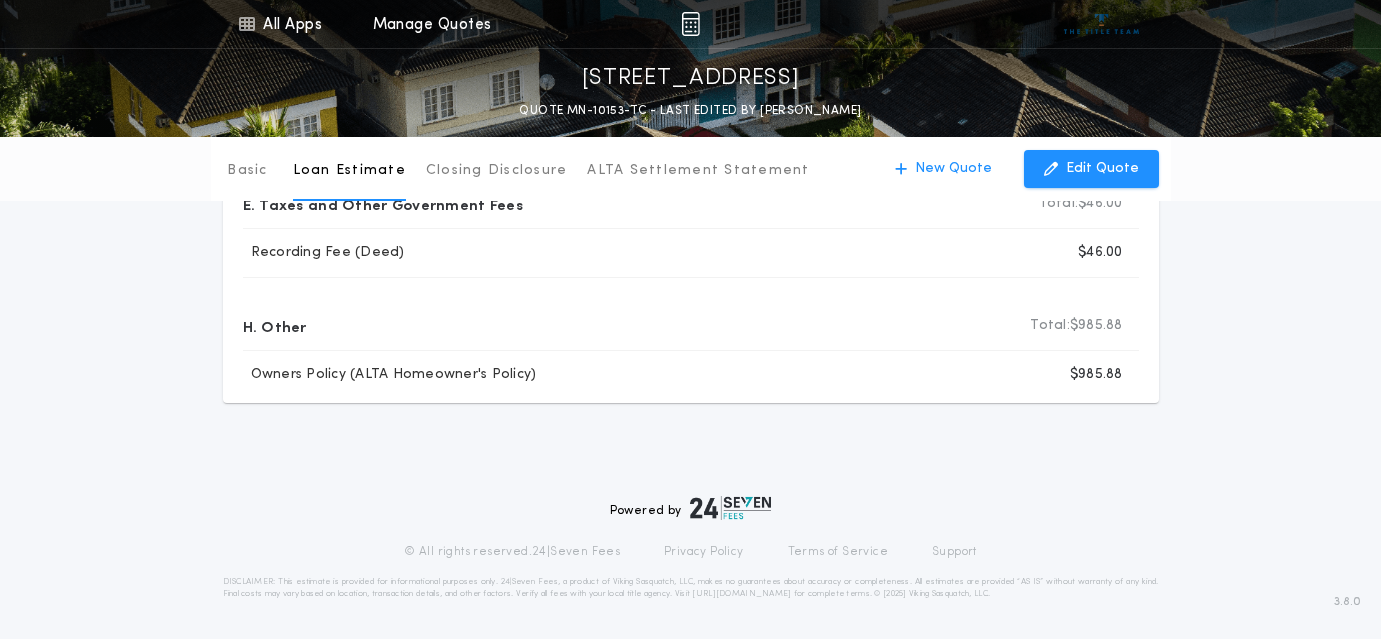 scroll, scrollTop: 0, scrollLeft: 0, axis: both 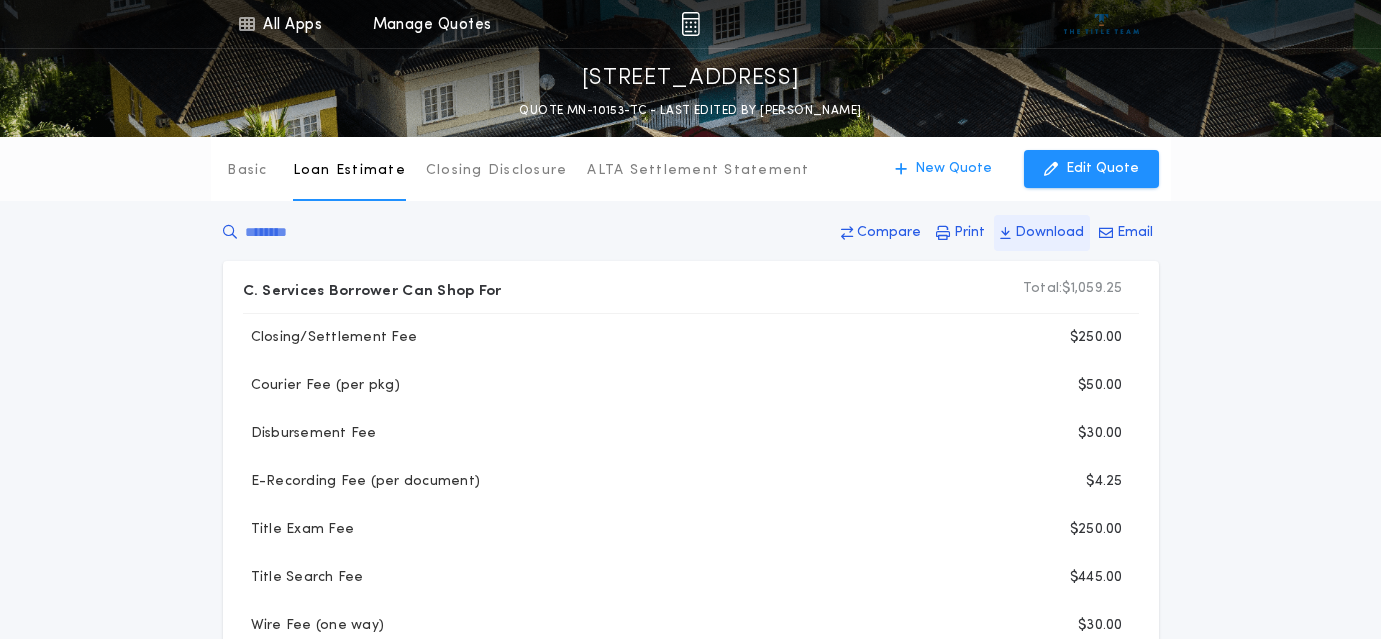 click on "Download" at bounding box center (1049, 233) 